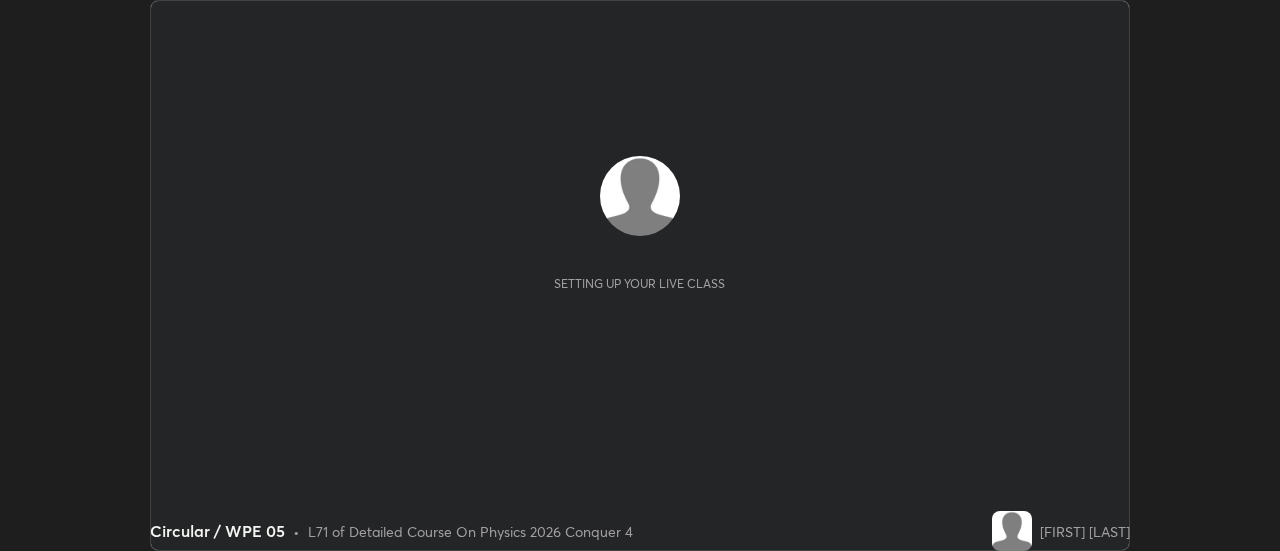 scroll, scrollTop: 0, scrollLeft: 0, axis: both 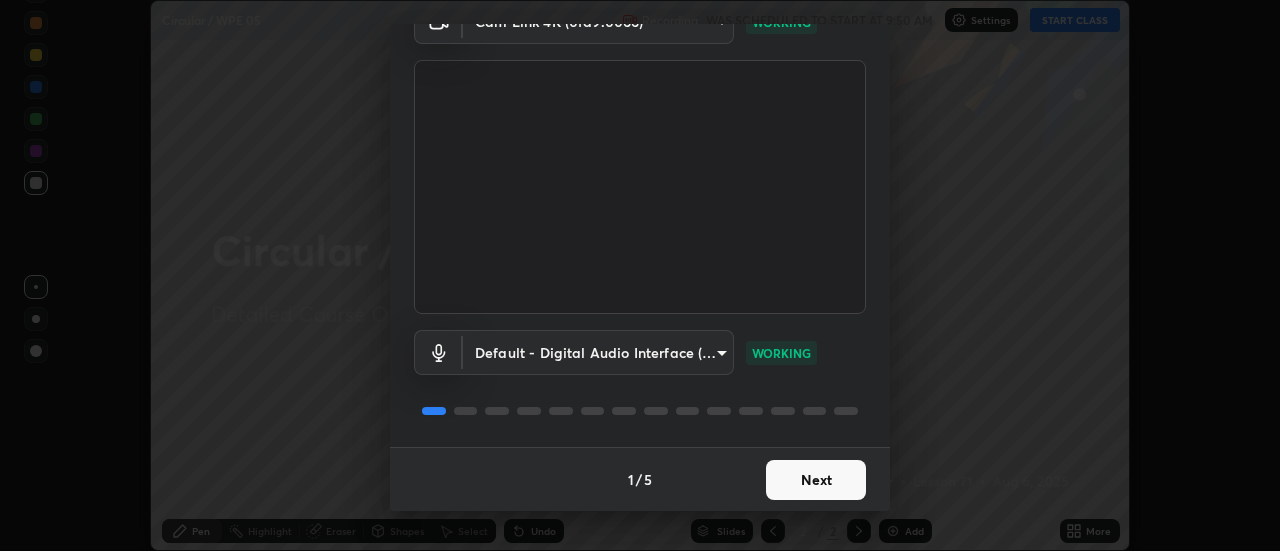 click on "Next" at bounding box center [816, 480] 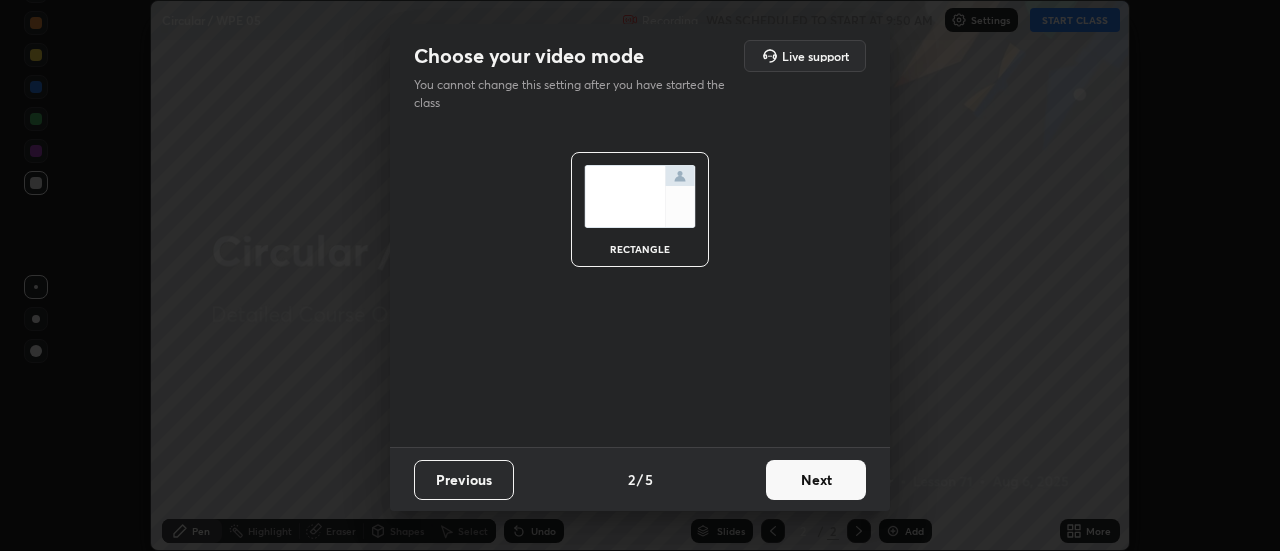 click on "Next" at bounding box center [816, 480] 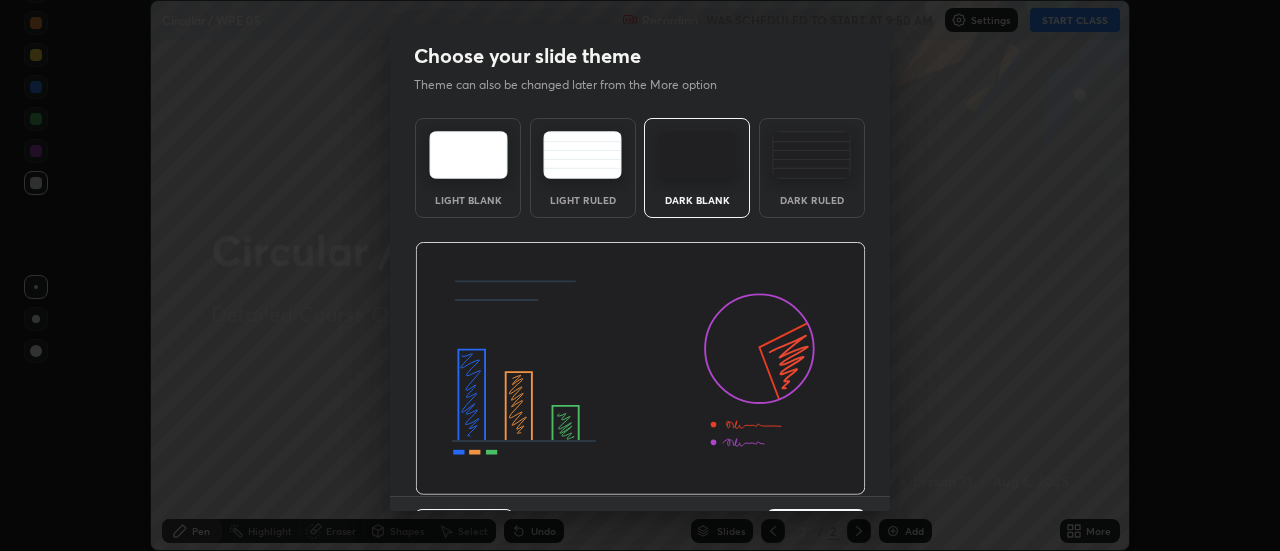scroll, scrollTop: 49, scrollLeft: 0, axis: vertical 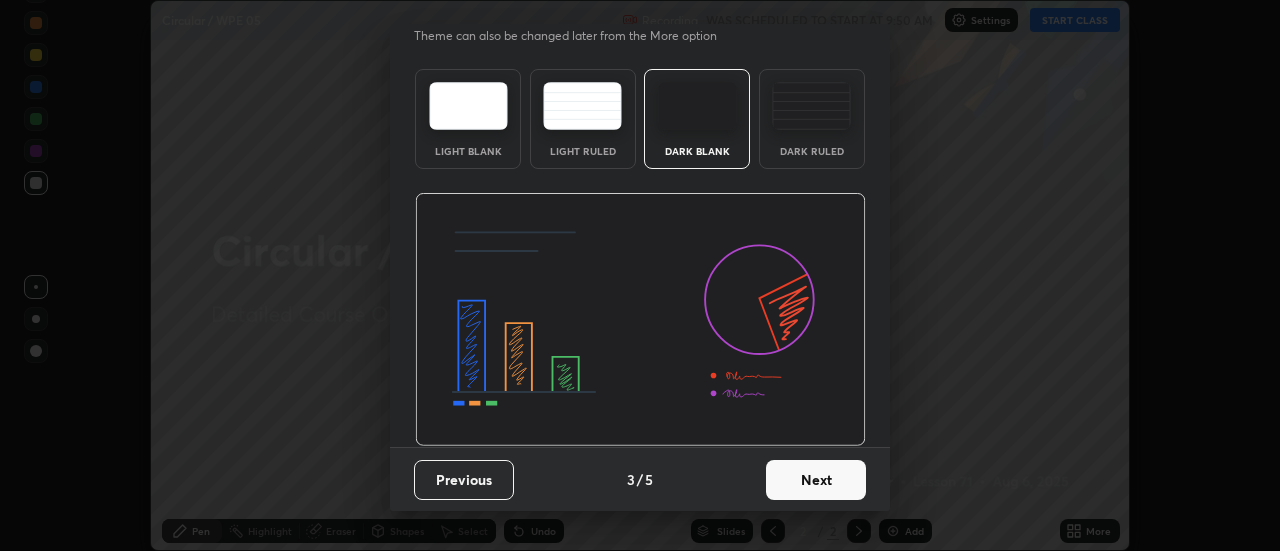 click on "Next" at bounding box center [816, 480] 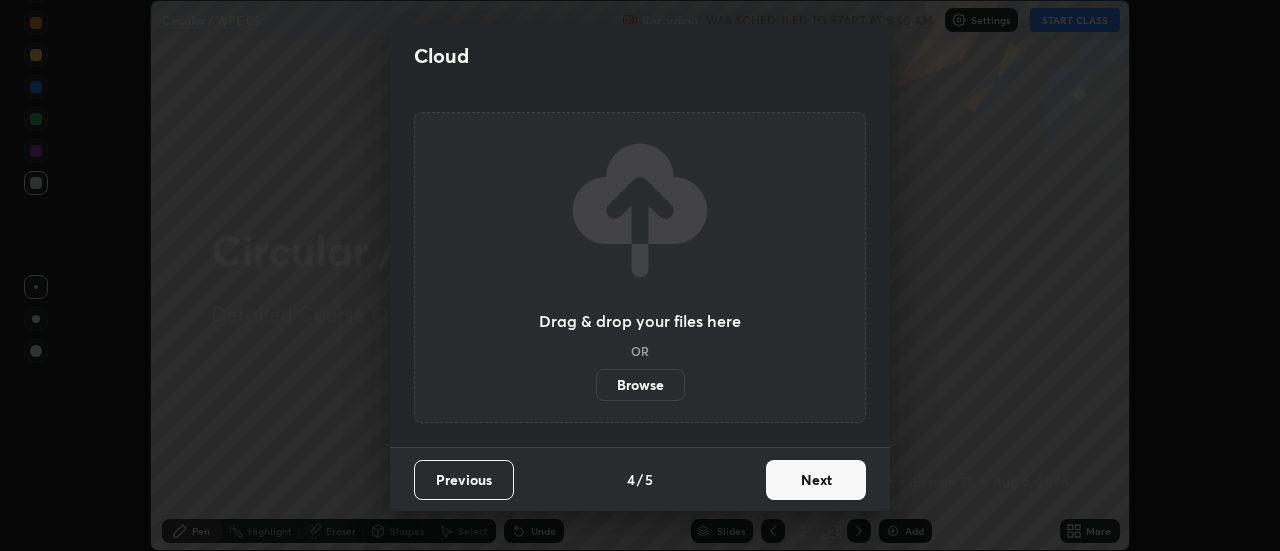 click on "Next" at bounding box center (816, 480) 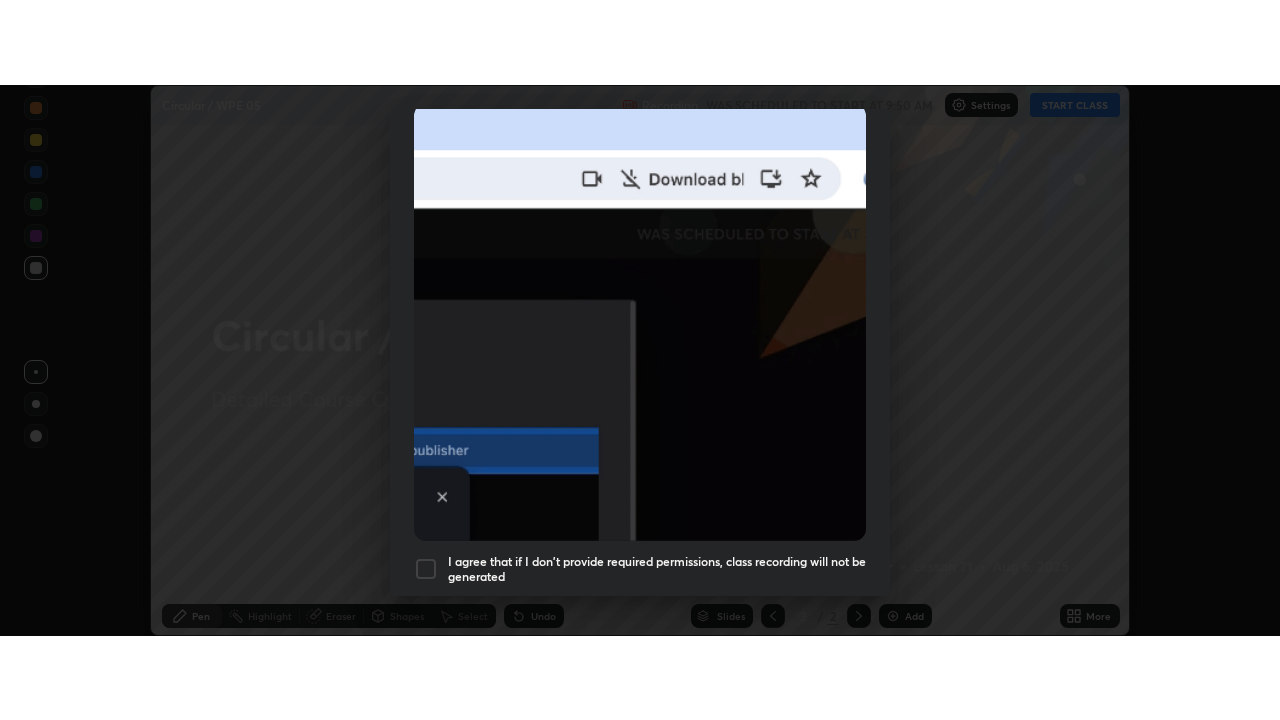 scroll, scrollTop: 513, scrollLeft: 0, axis: vertical 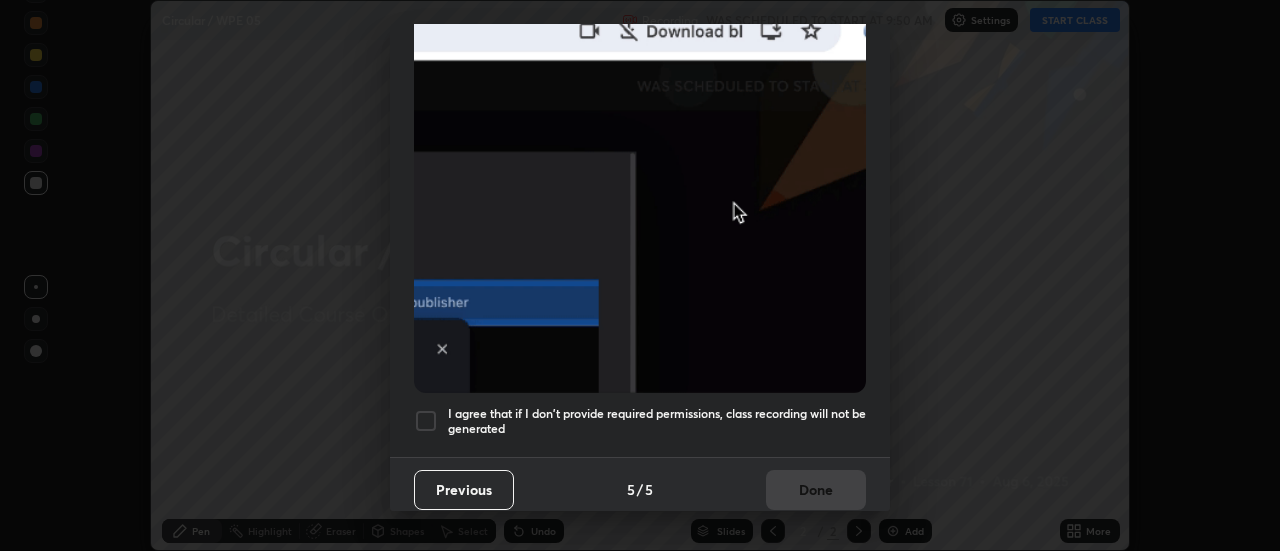 click at bounding box center [426, 421] 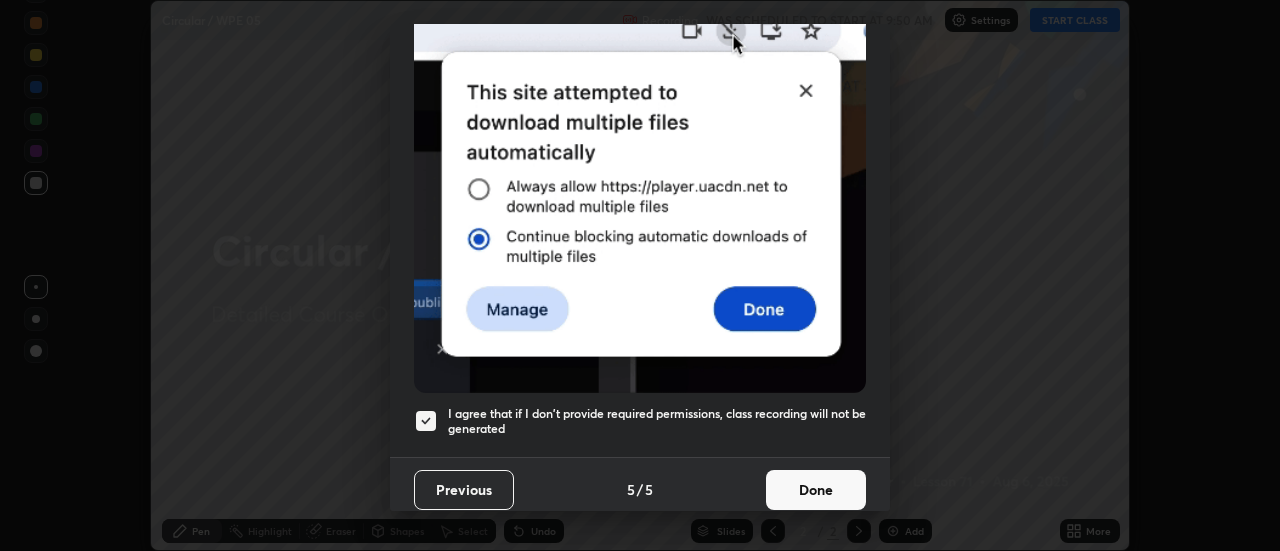 click on "Done" at bounding box center [816, 490] 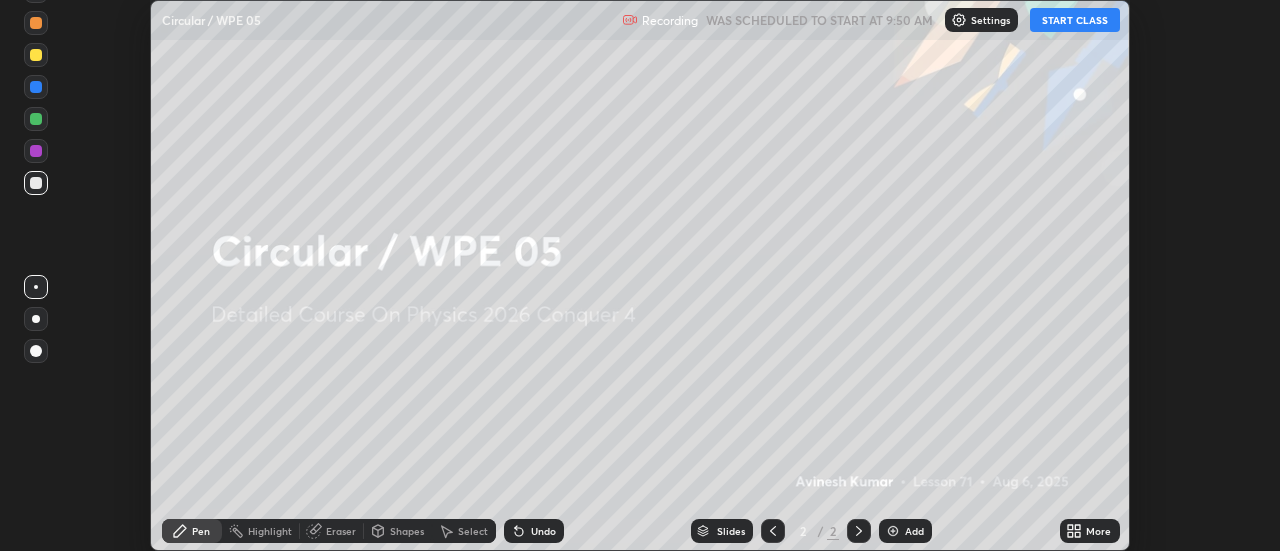 click on "START CLASS" at bounding box center (1075, 20) 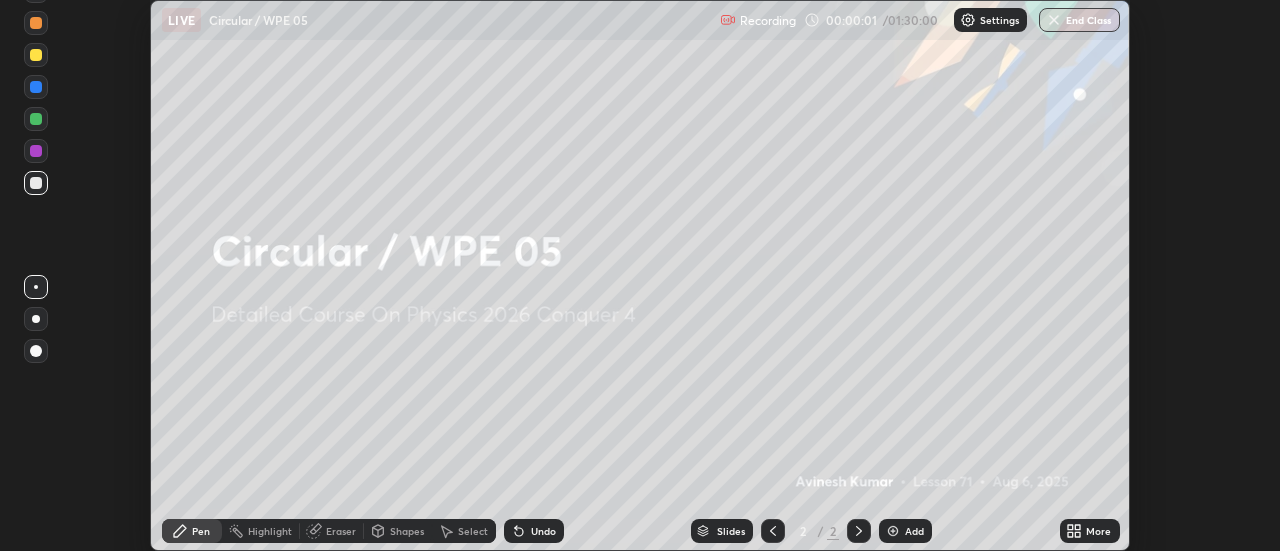 click 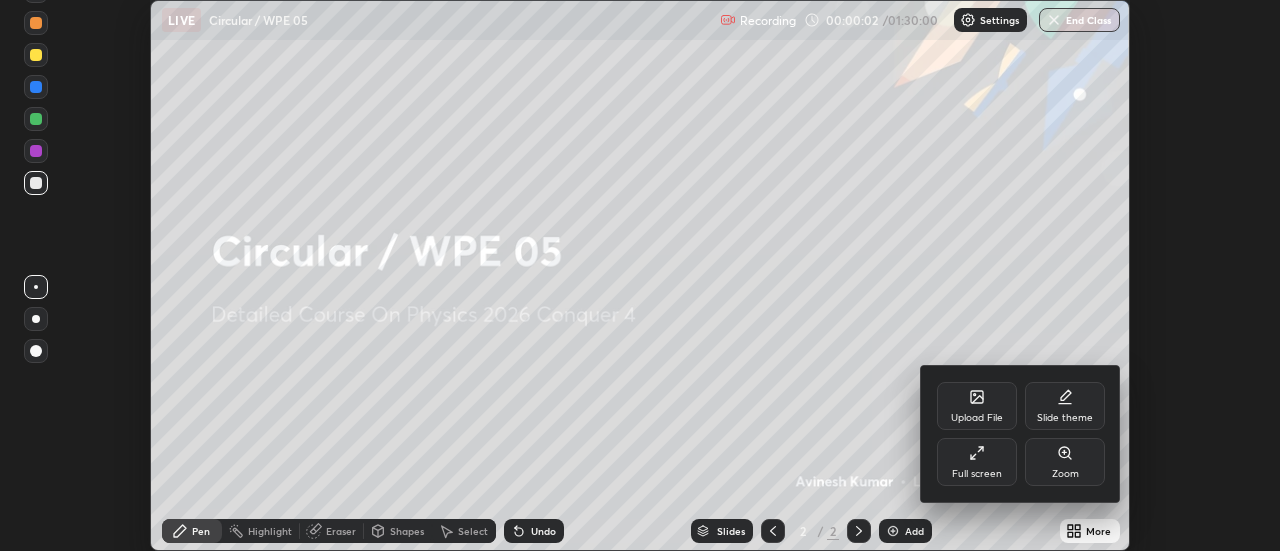 click 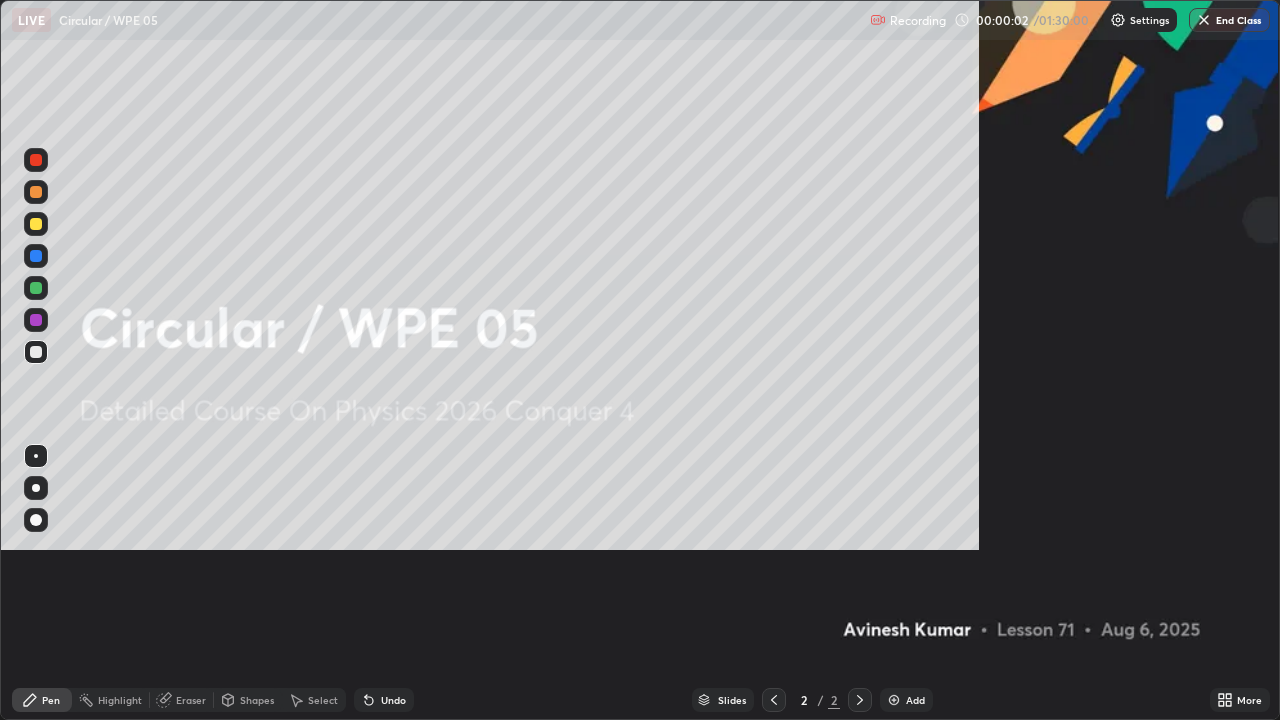 scroll, scrollTop: 99280, scrollLeft: 98720, axis: both 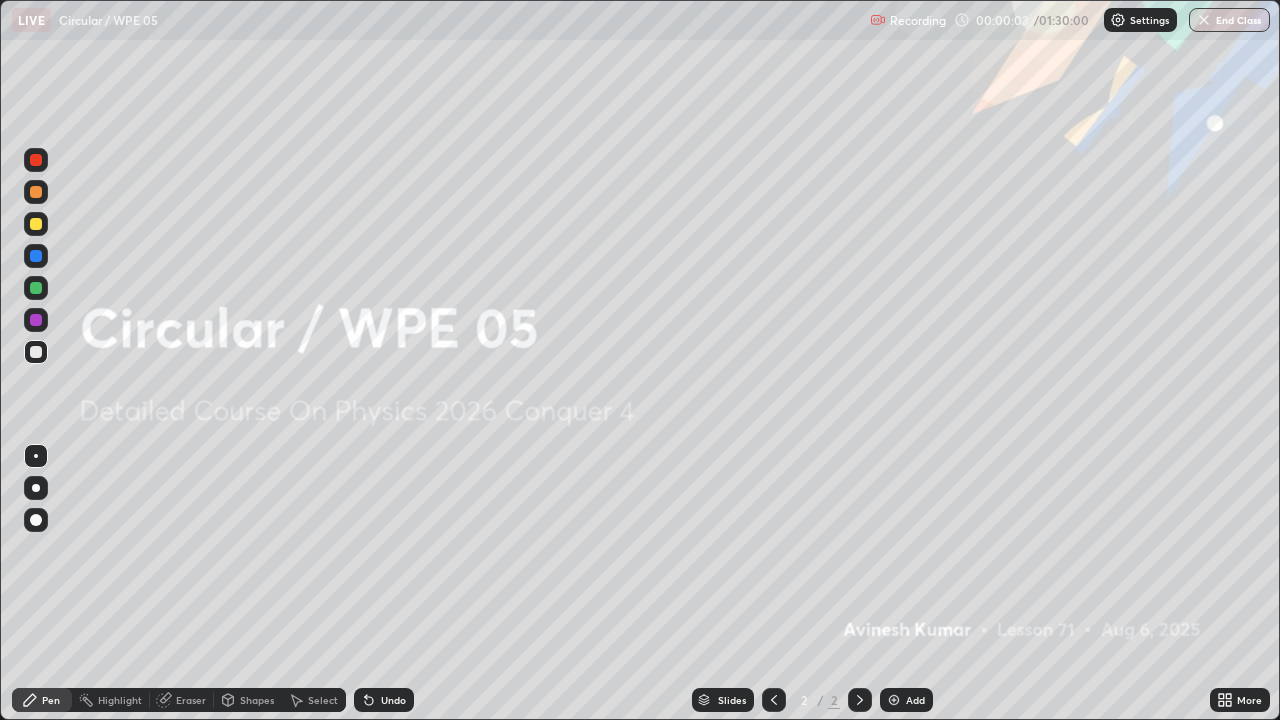 click at bounding box center (894, 700) 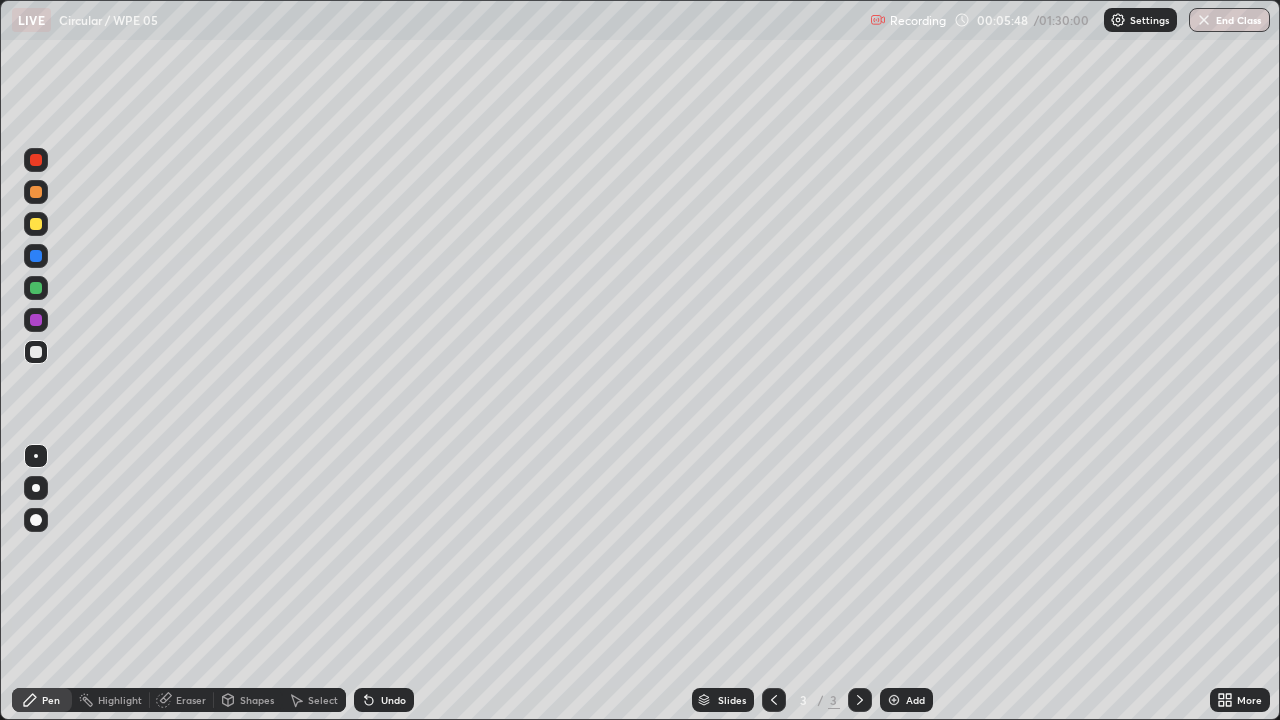 click at bounding box center [36, 192] 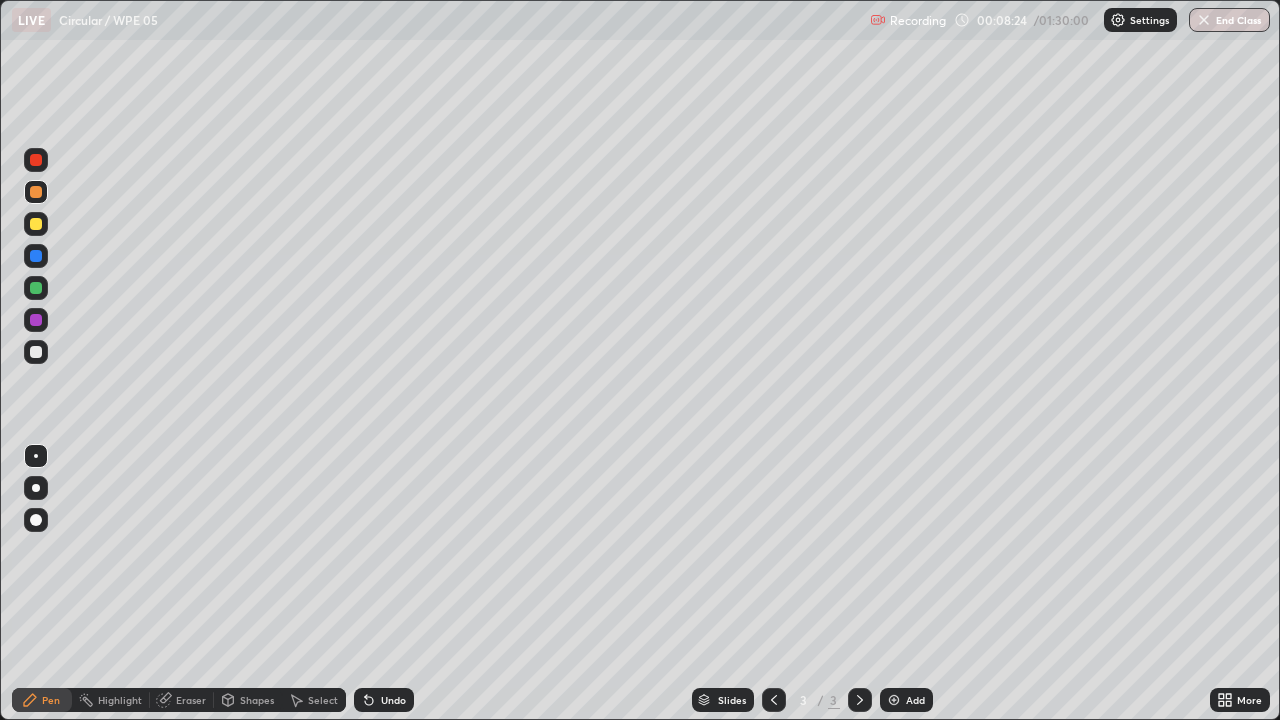 click at bounding box center (894, 700) 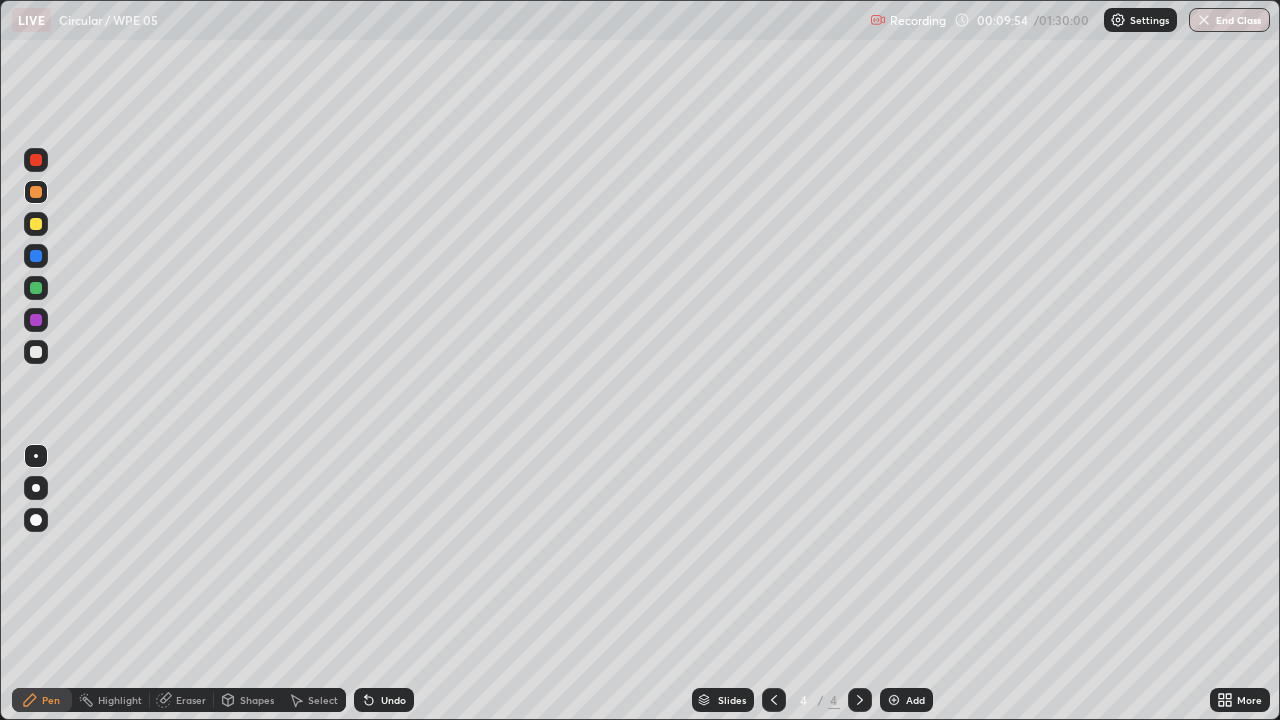 click at bounding box center [36, 352] 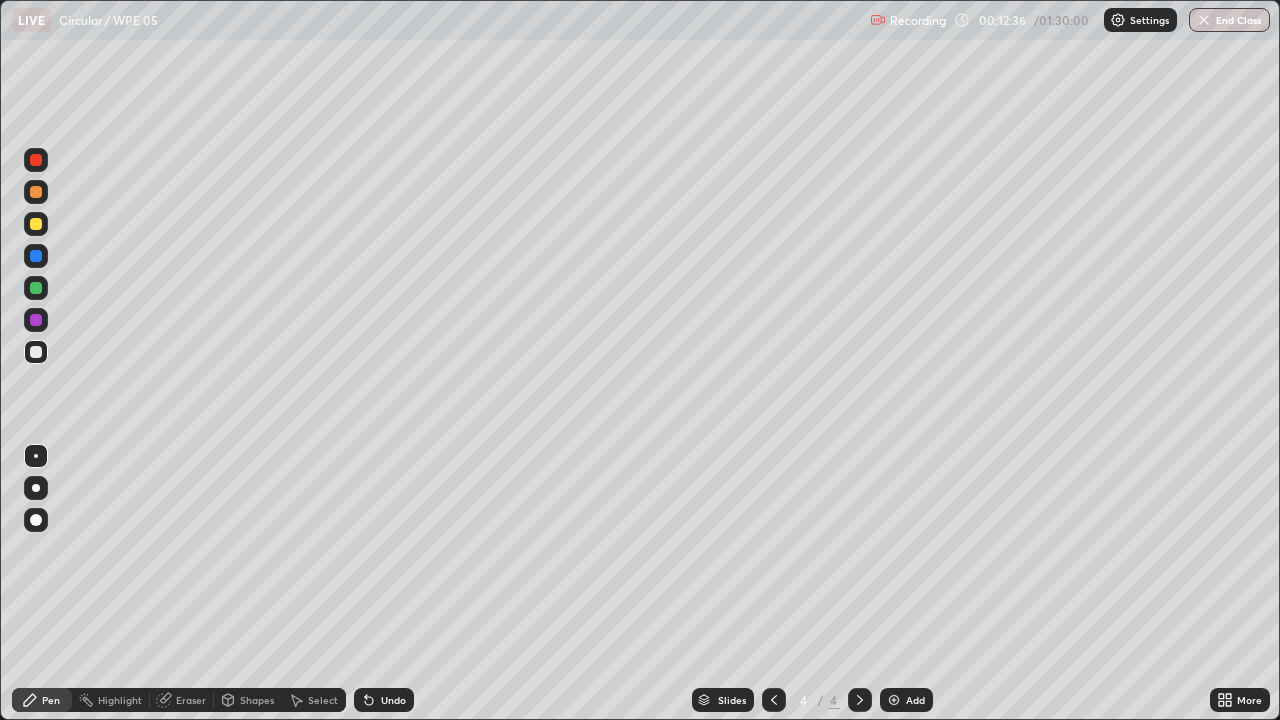 click at bounding box center (36, 320) 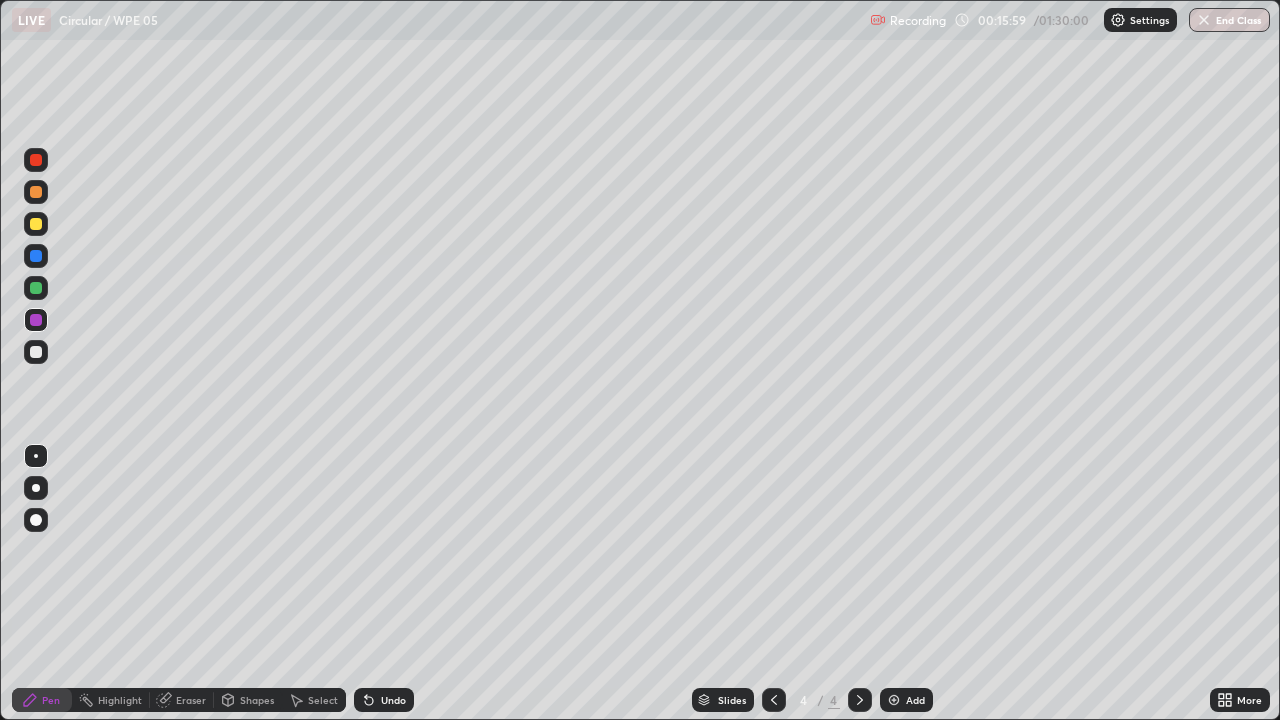 click at bounding box center [36, 224] 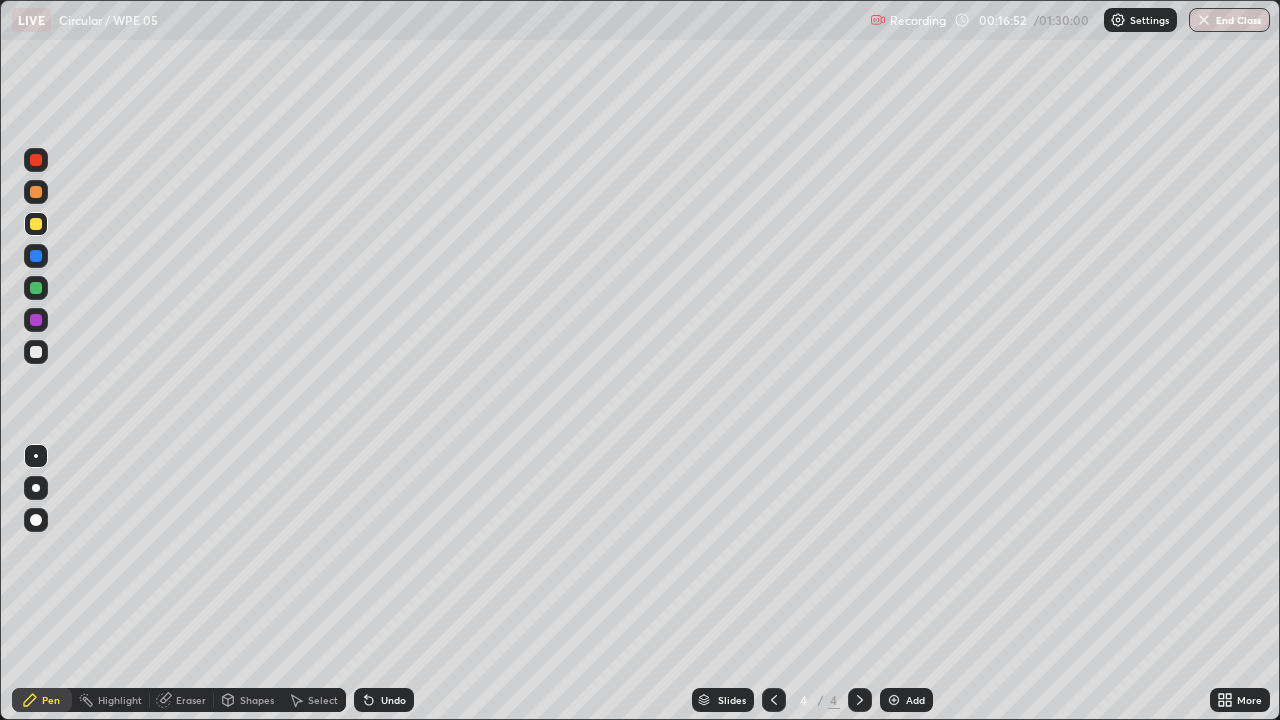 click at bounding box center (894, 700) 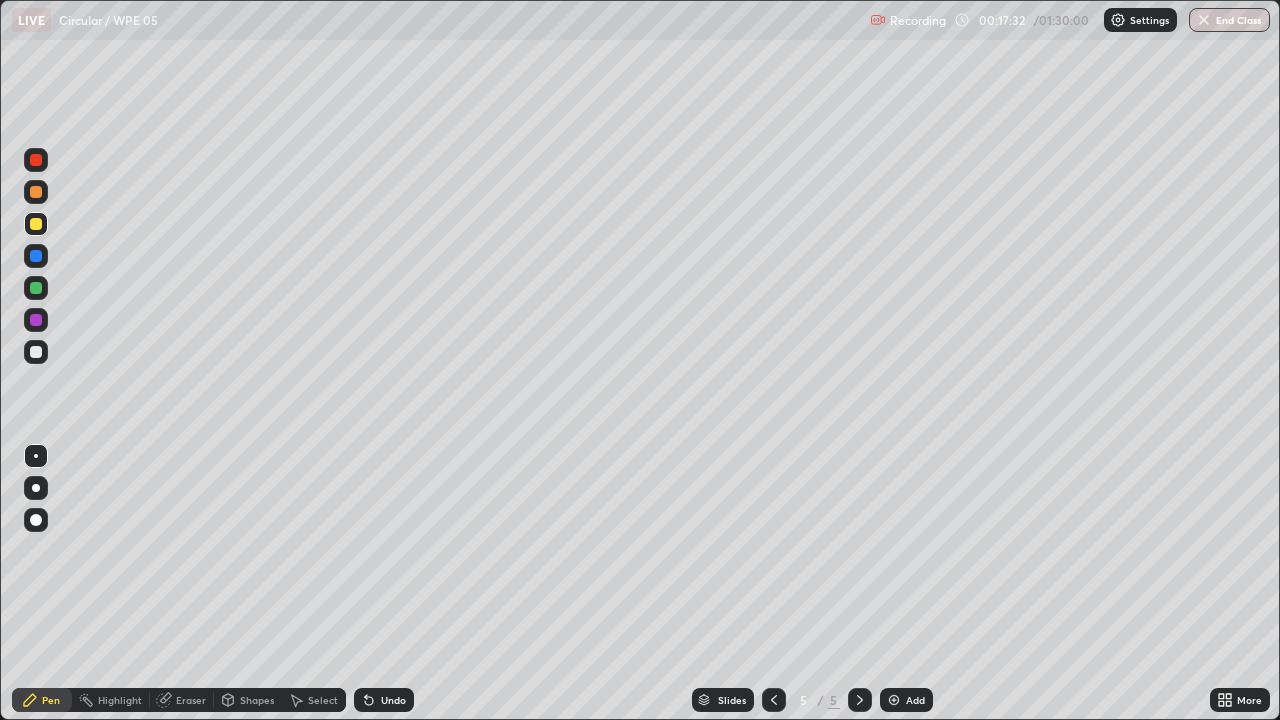 click at bounding box center (36, 320) 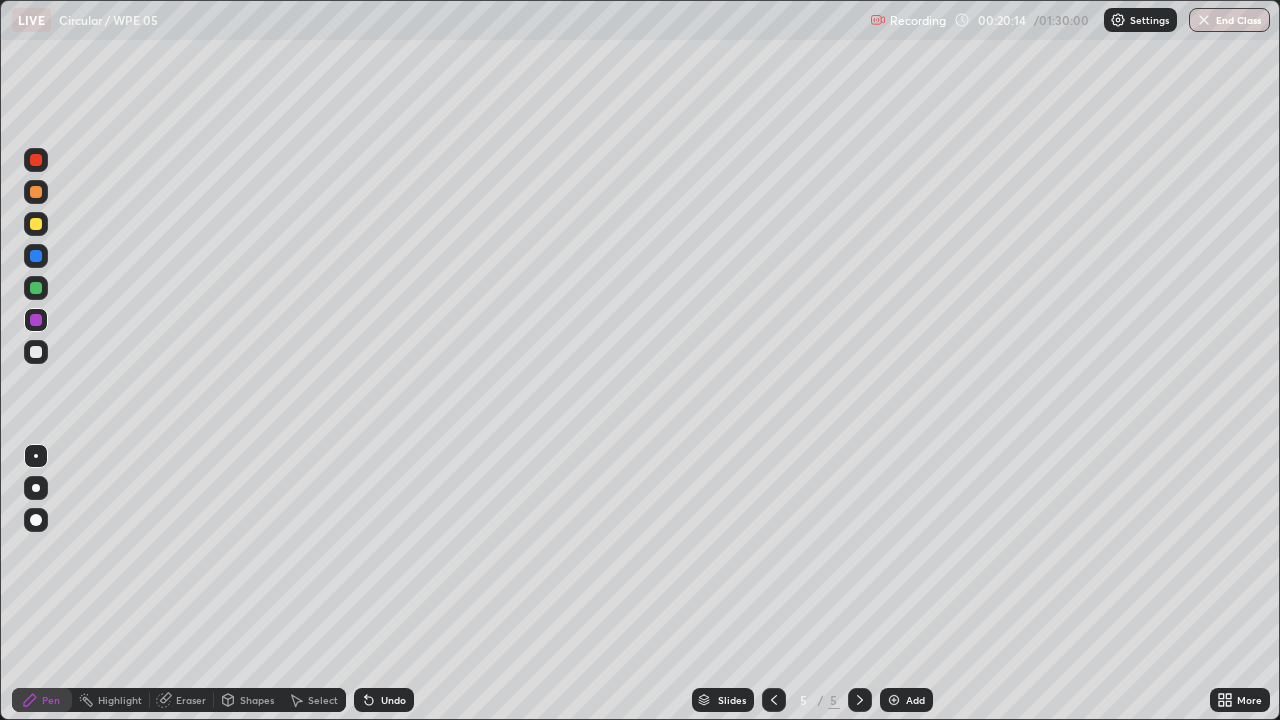 click at bounding box center (36, 352) 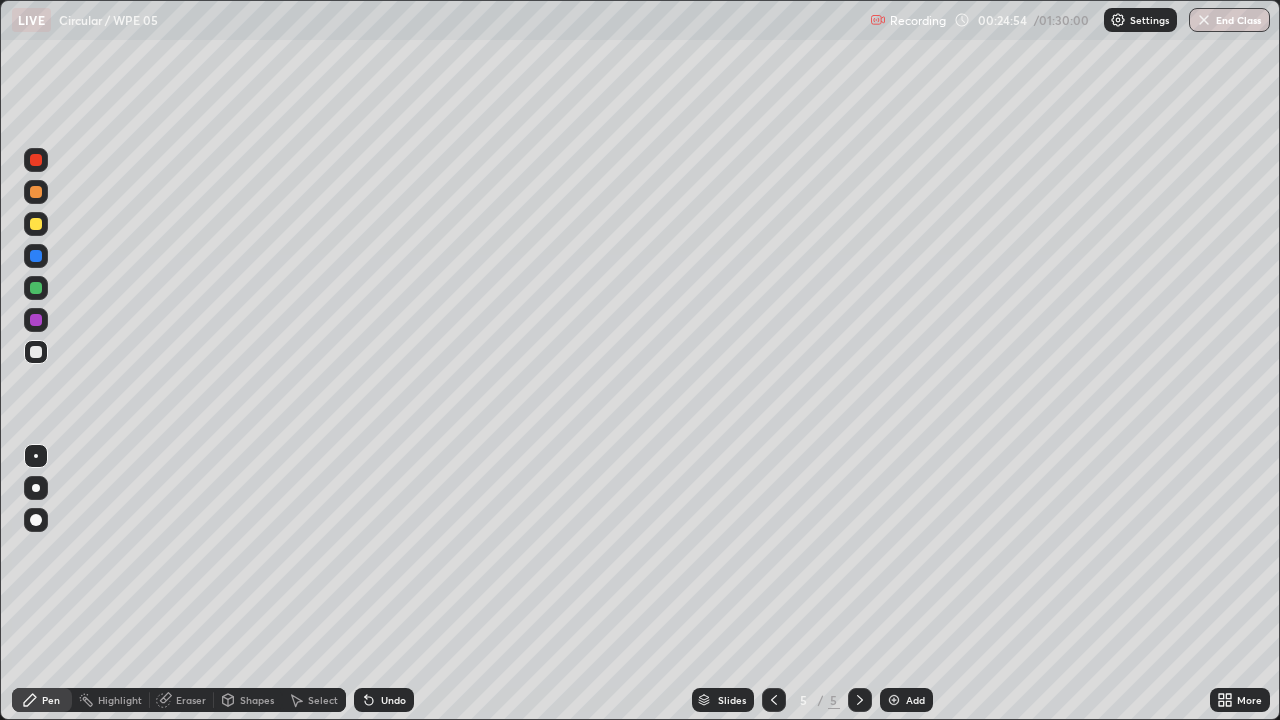 click at bounding box center [894, 700] 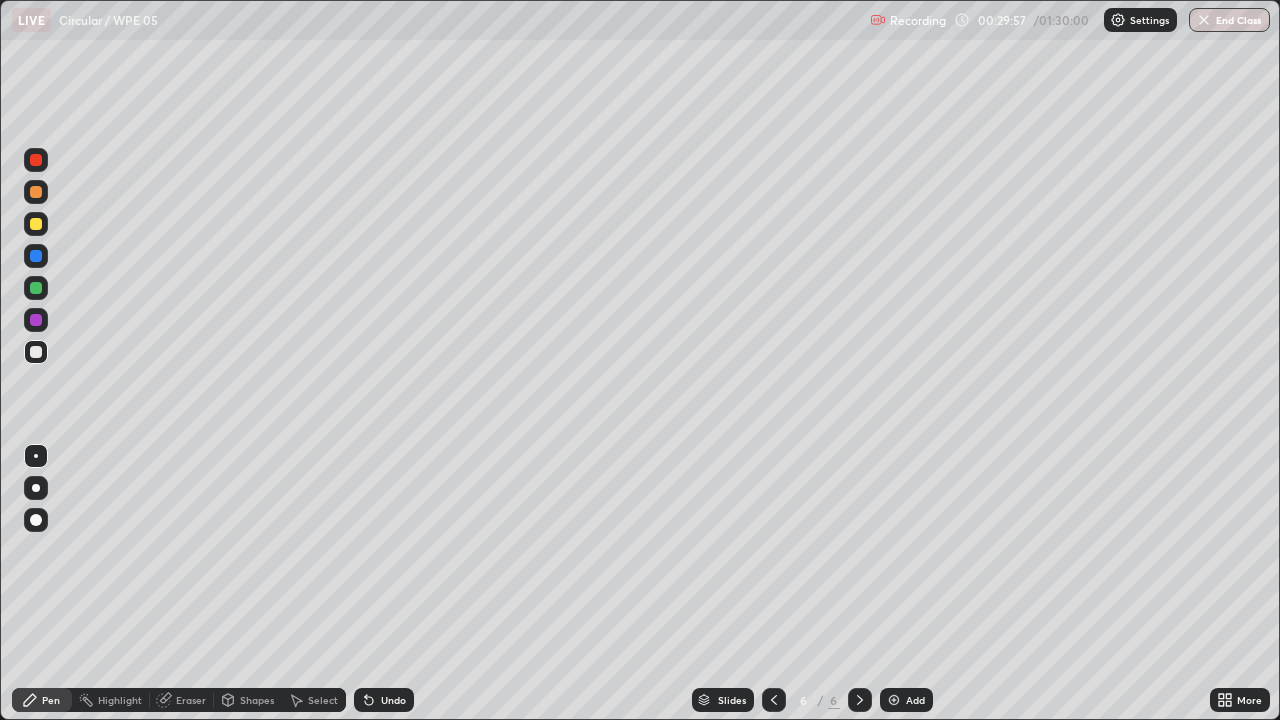 click at bounding box center (36, 224) 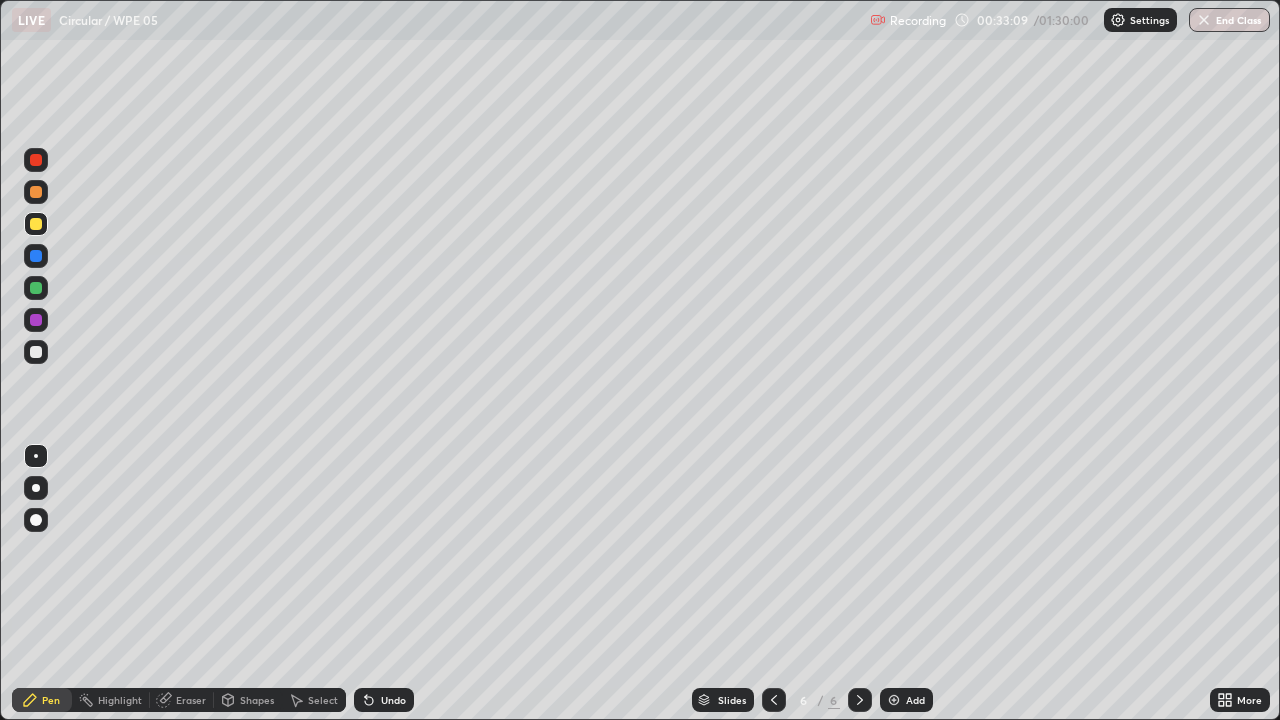 click at bounding box center (894, 700) 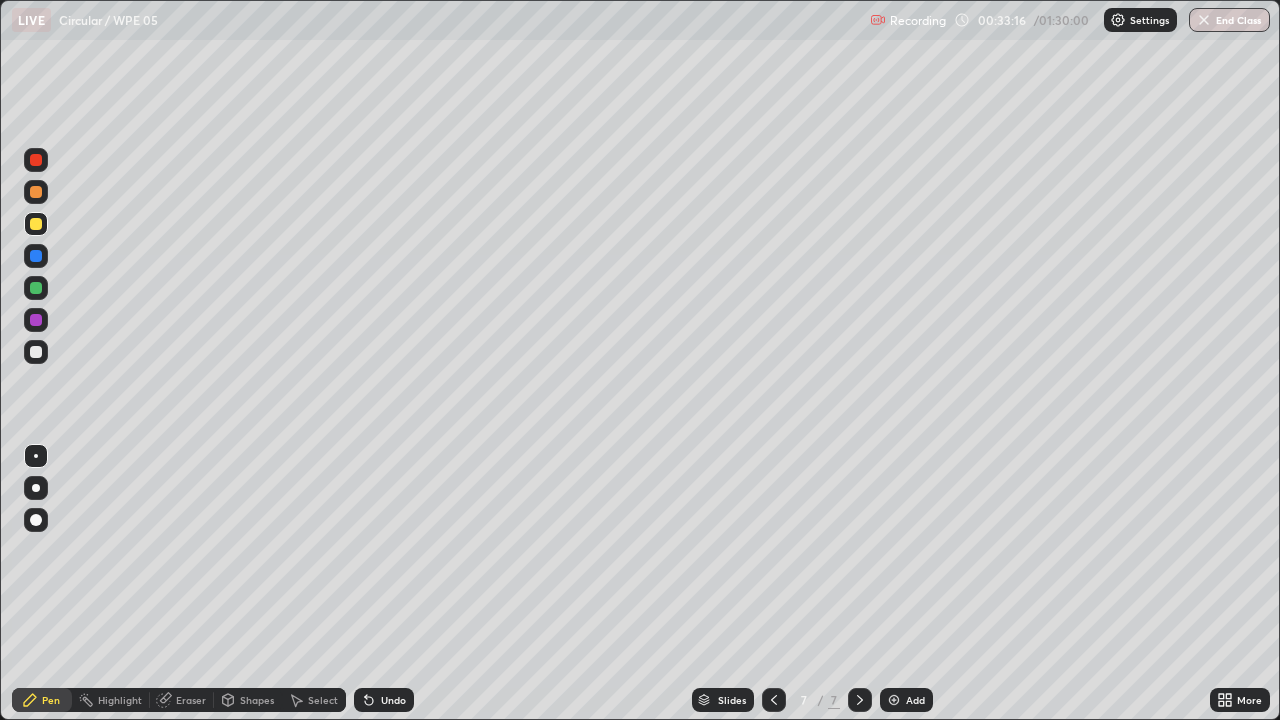 click at bounding box center (36, 352) 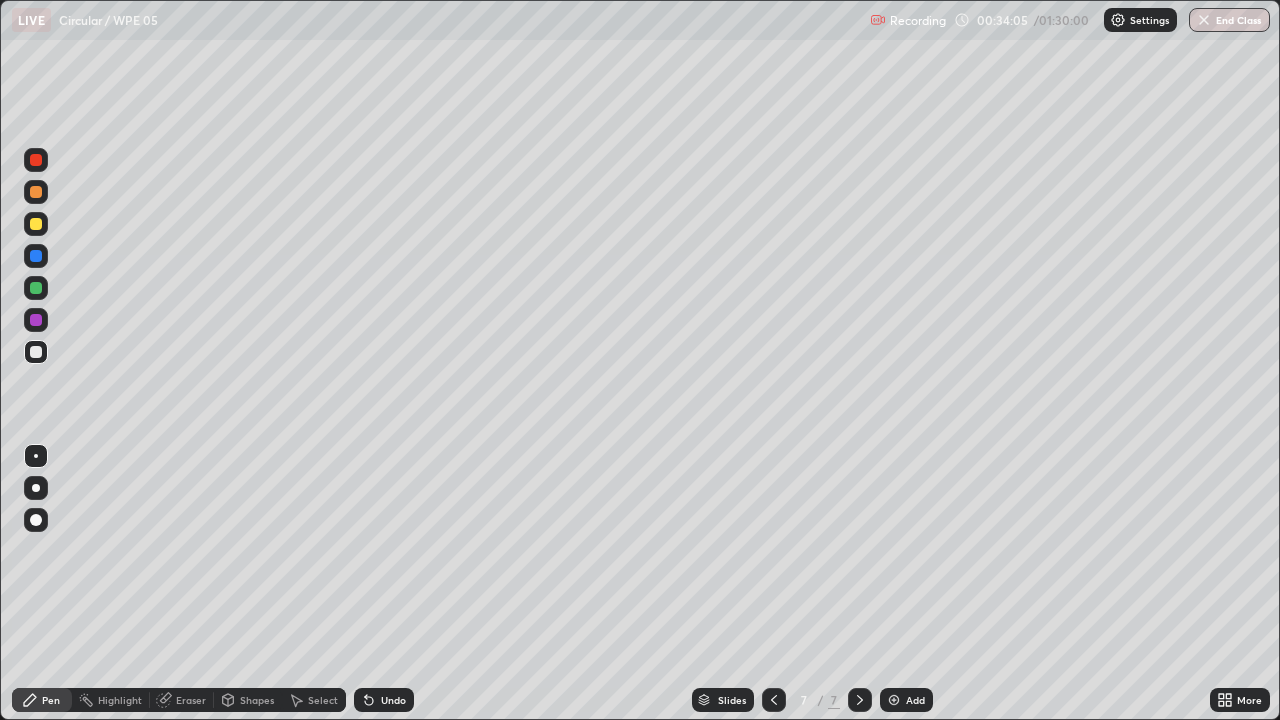click 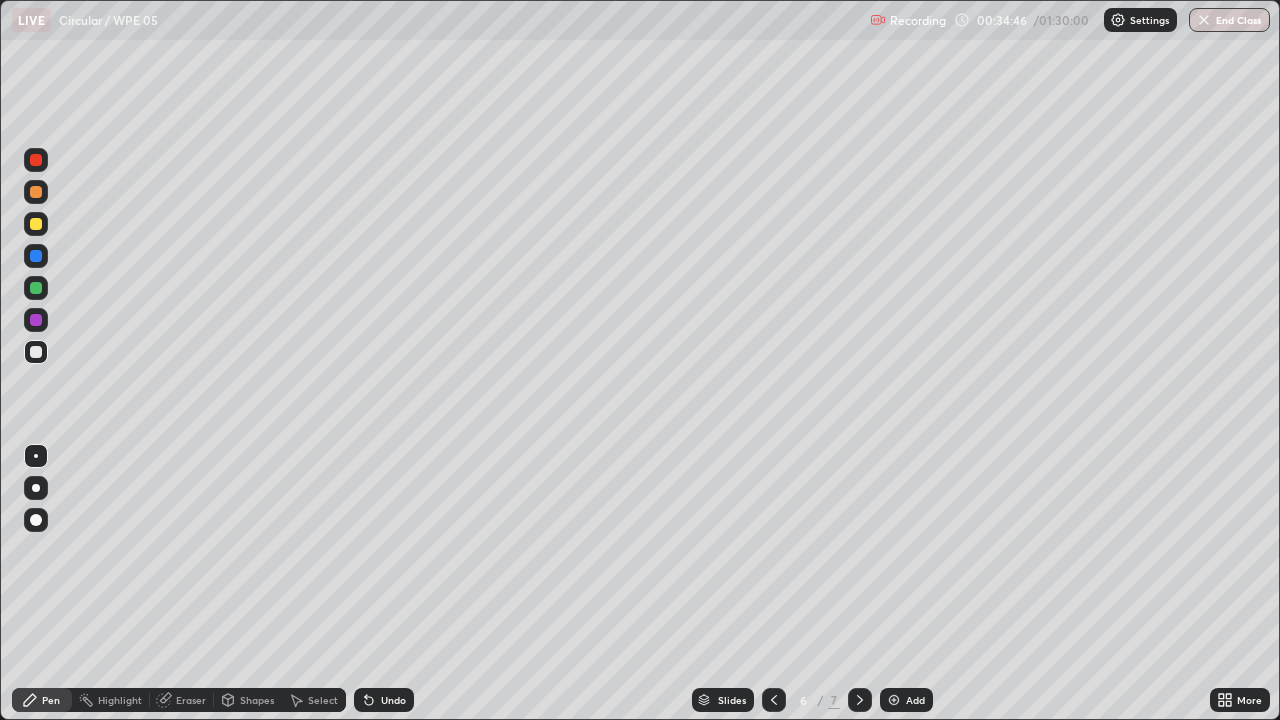click 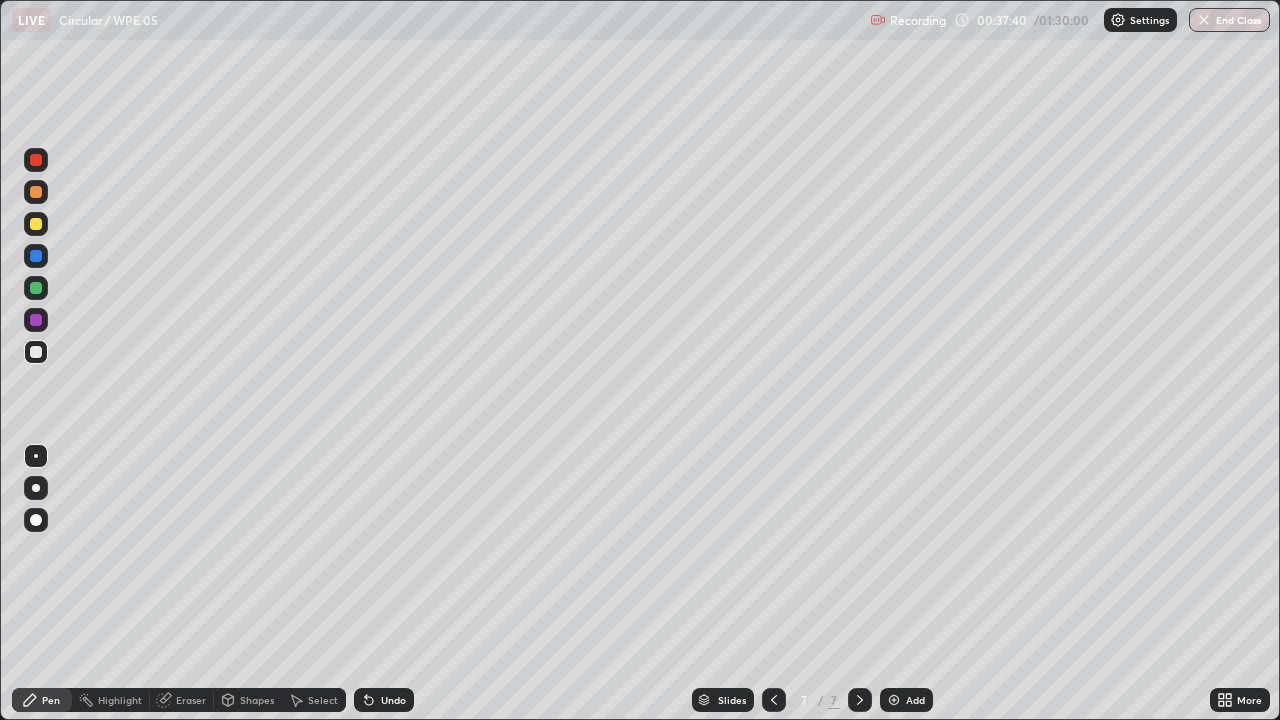 click at bounding box center [36, 352] 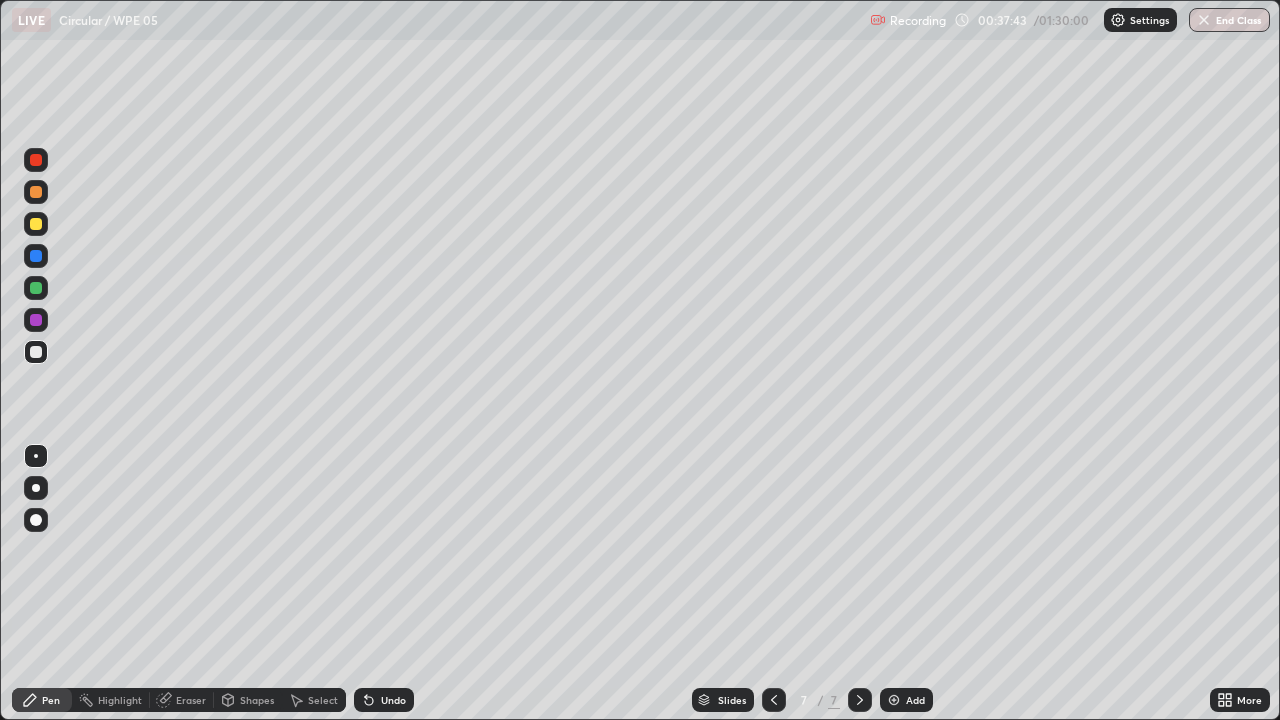 click at bounding box center [36, 224] 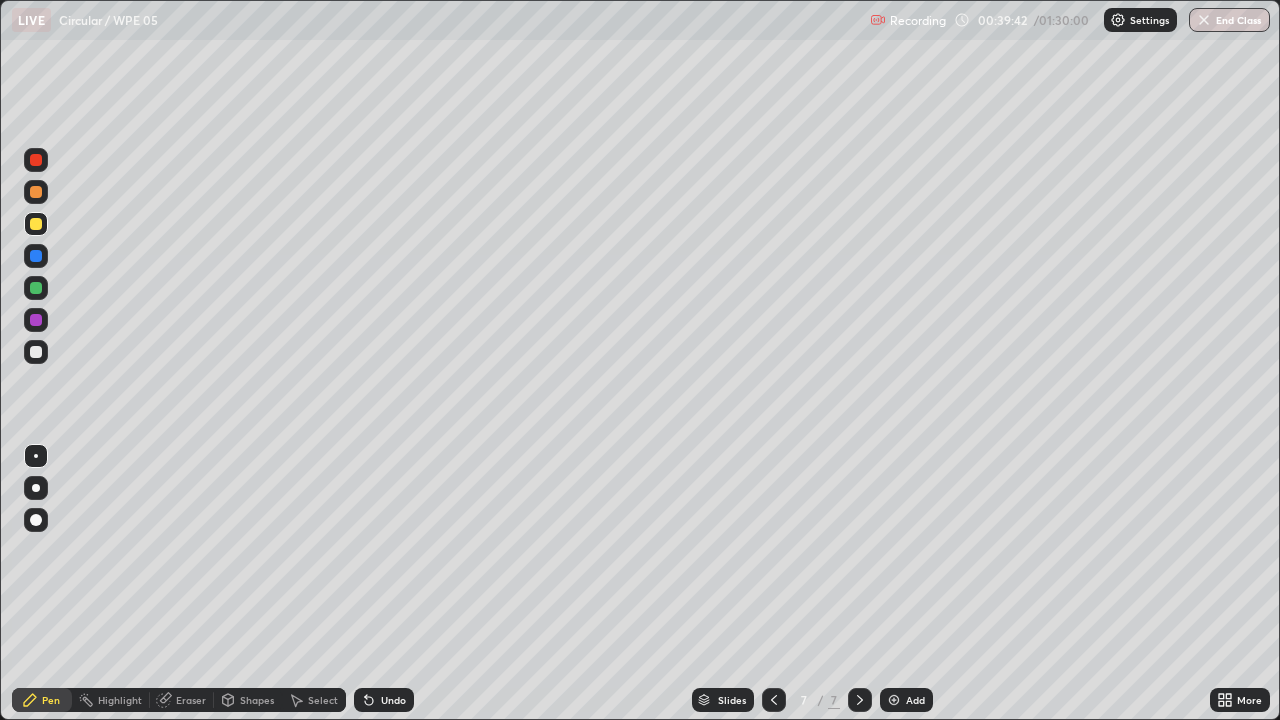 click at bounding box center [36, 192] 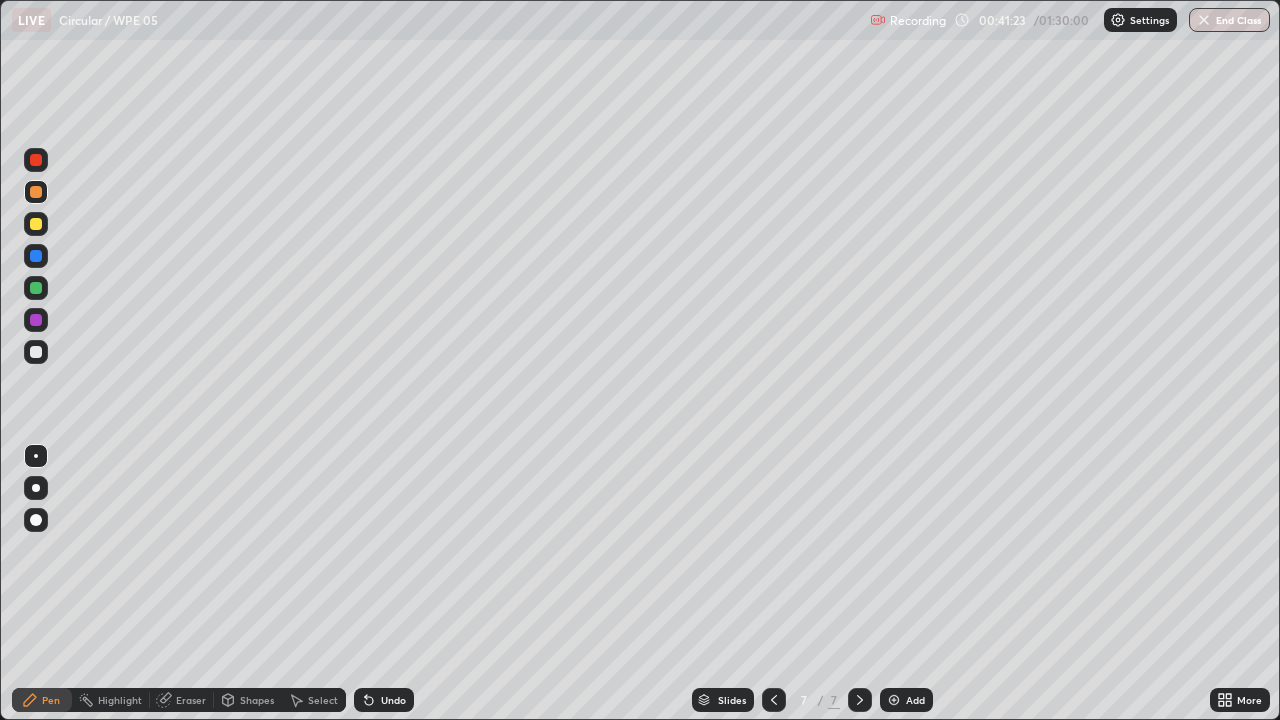 click at bounding box center [36, 352] 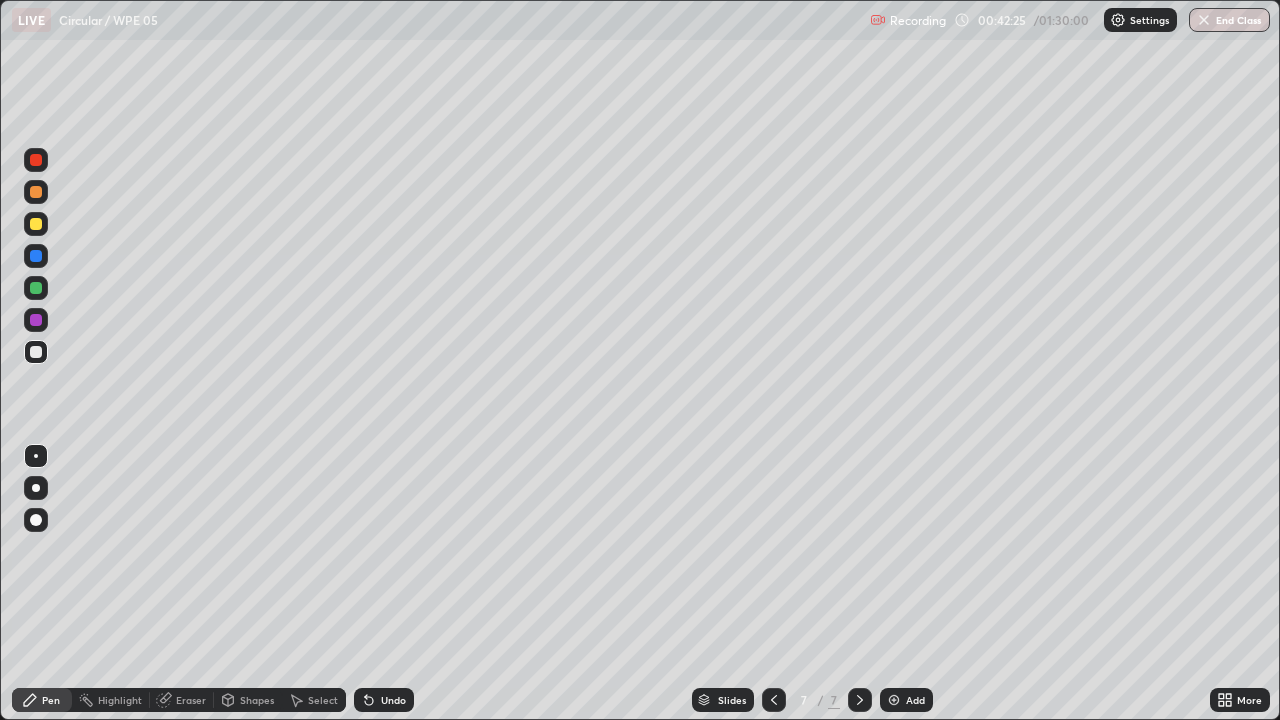 click at bounding box center (36, 224) 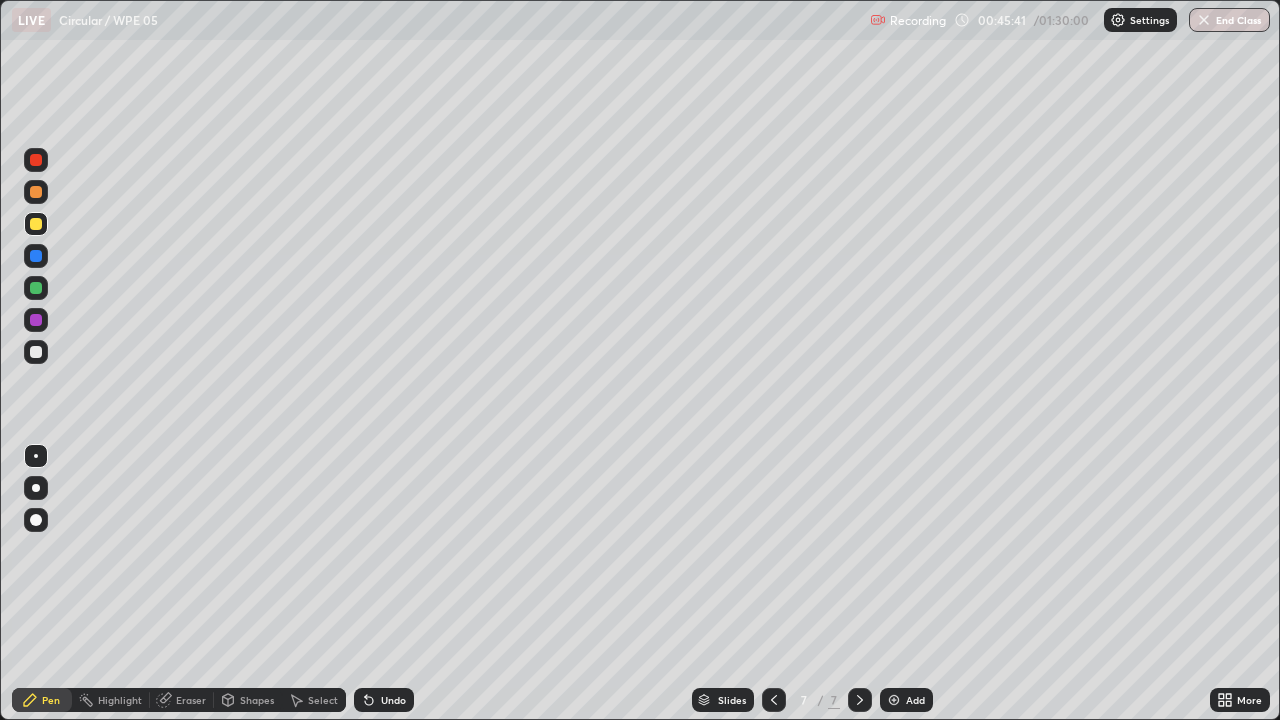click at bounding box center [894, 700] 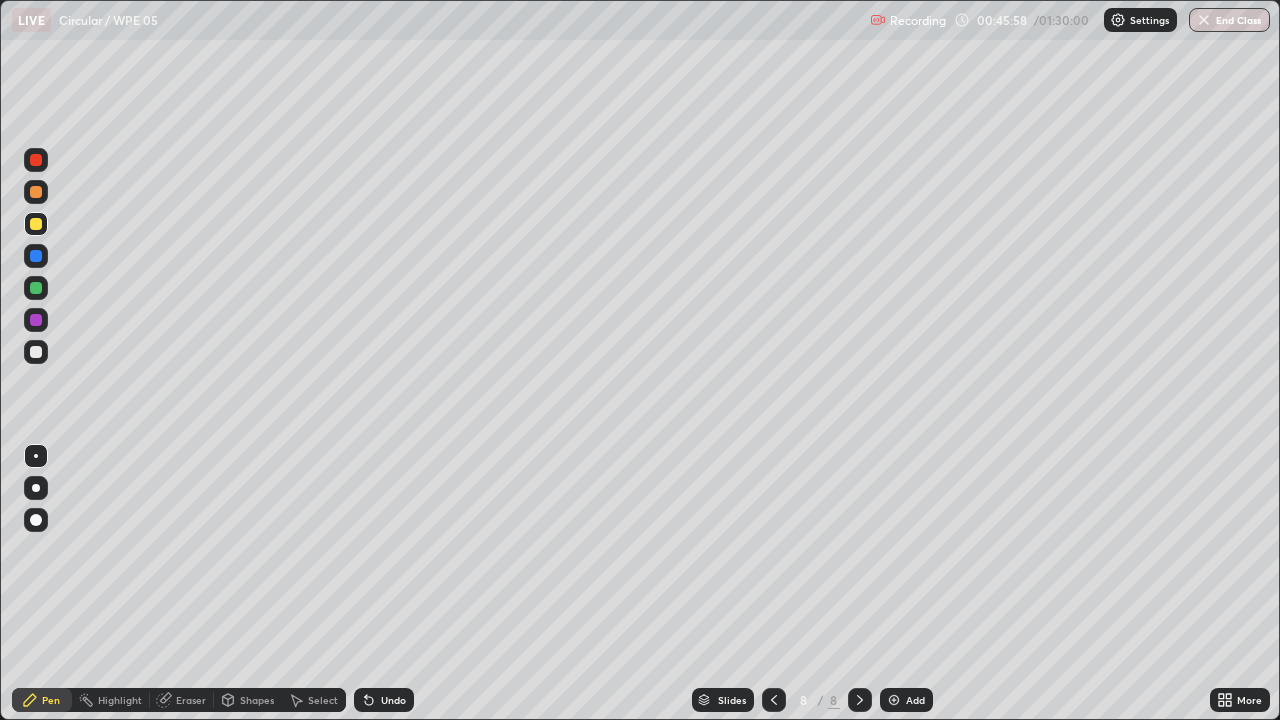 click at bounding box center (36, 352) 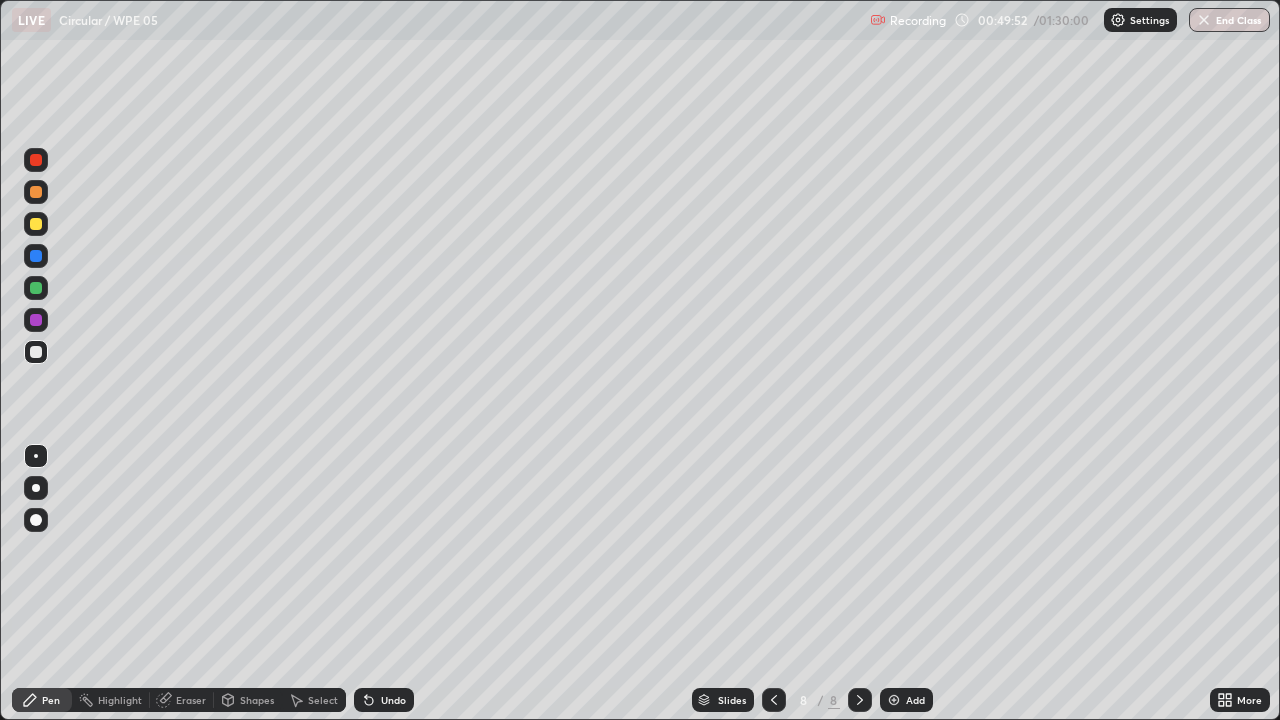 click at bounding box center [894, 700] 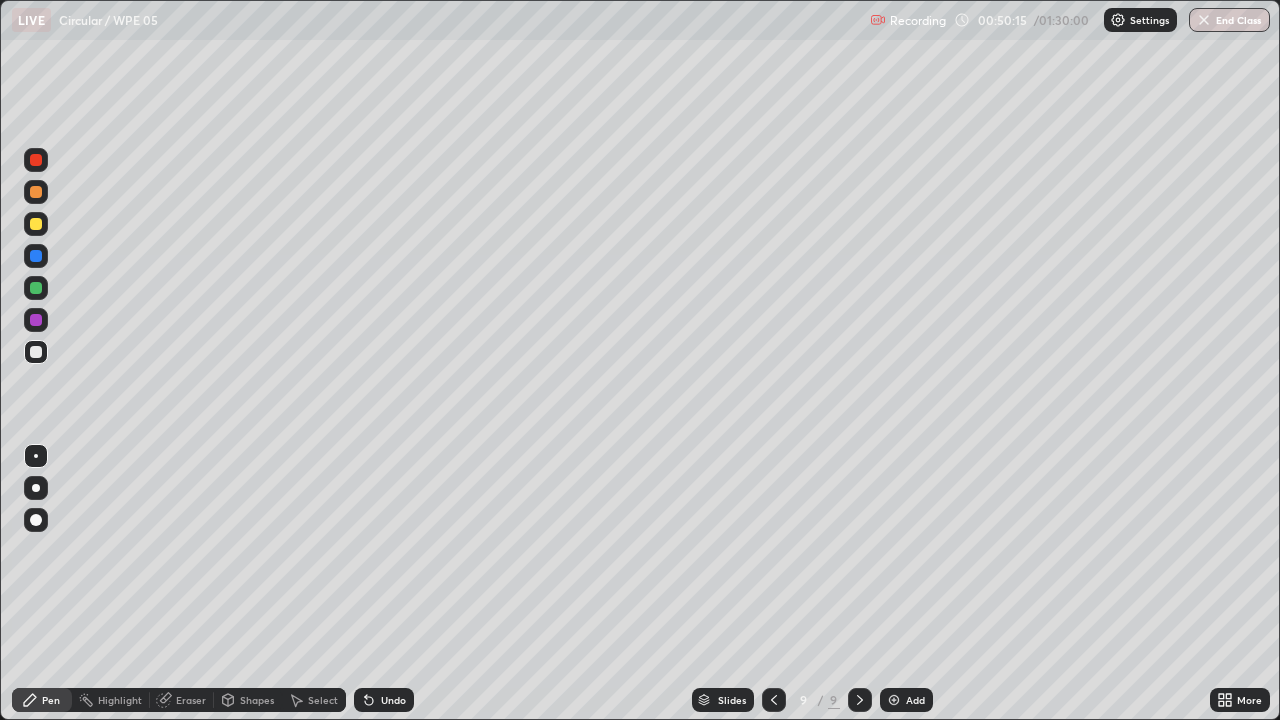 click at bounding box center [36, 288] 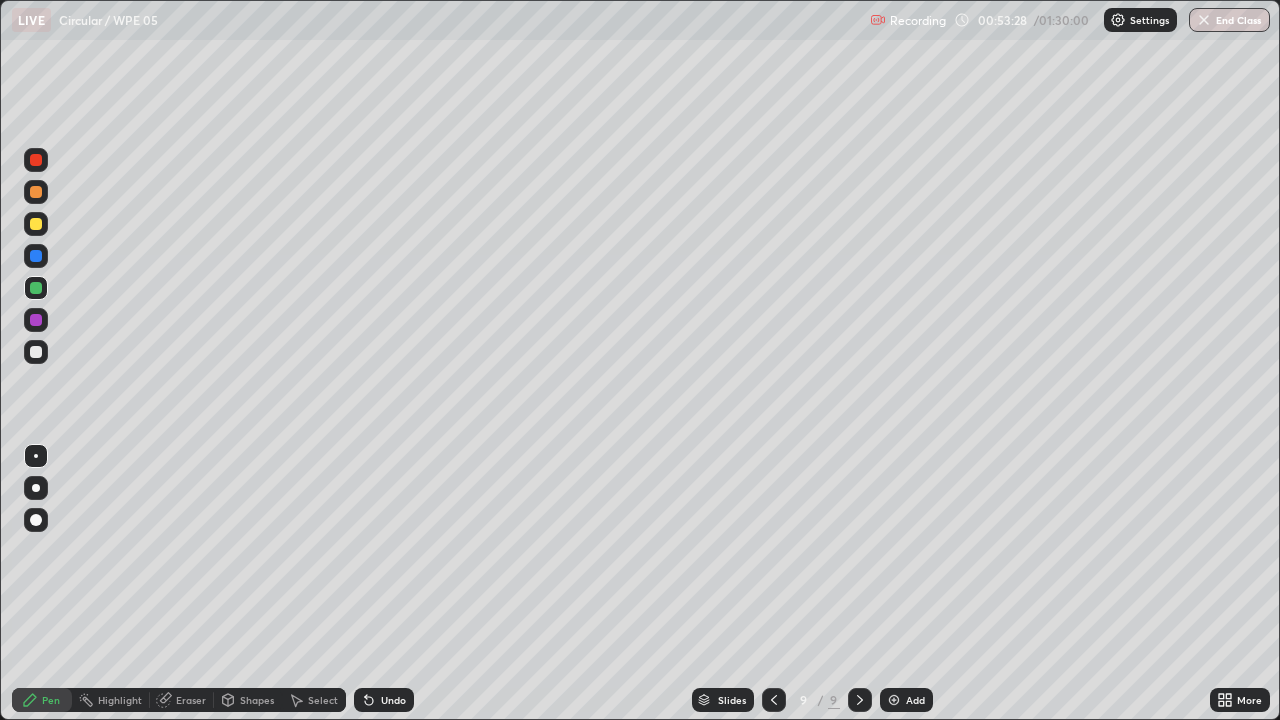 click at bounding box center [36, 224] 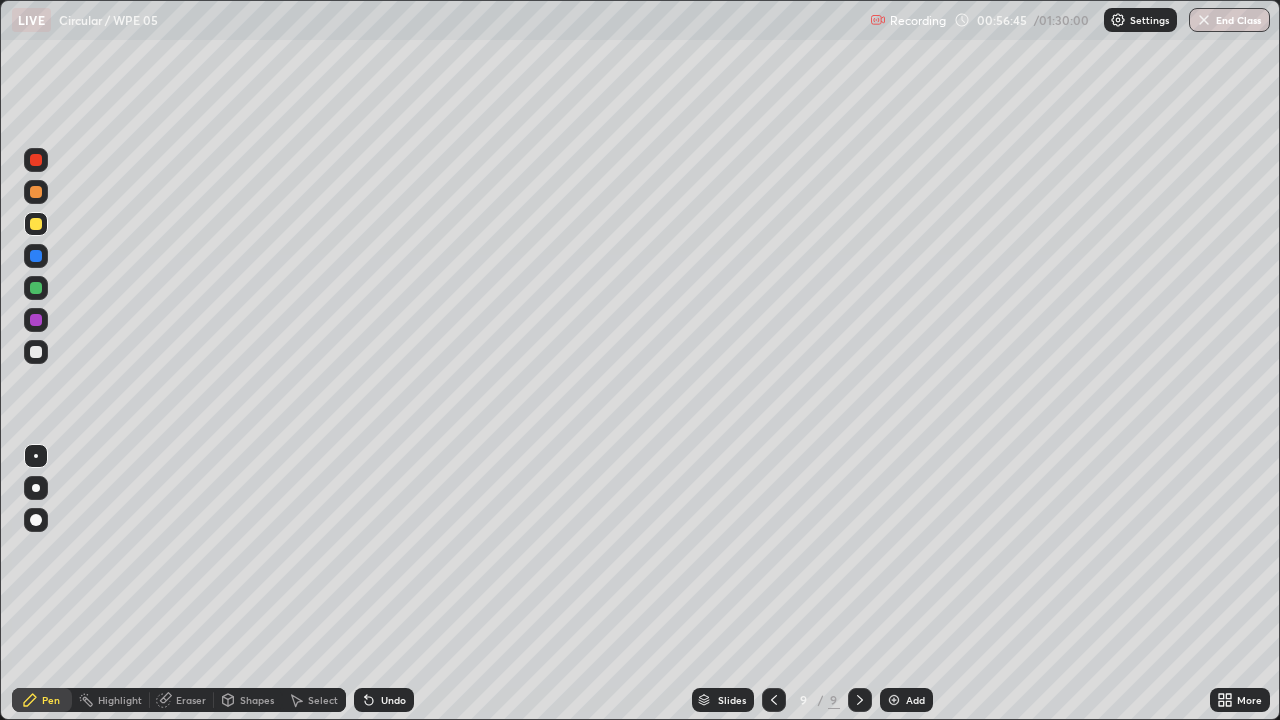 click at bounding box center [894, 700] 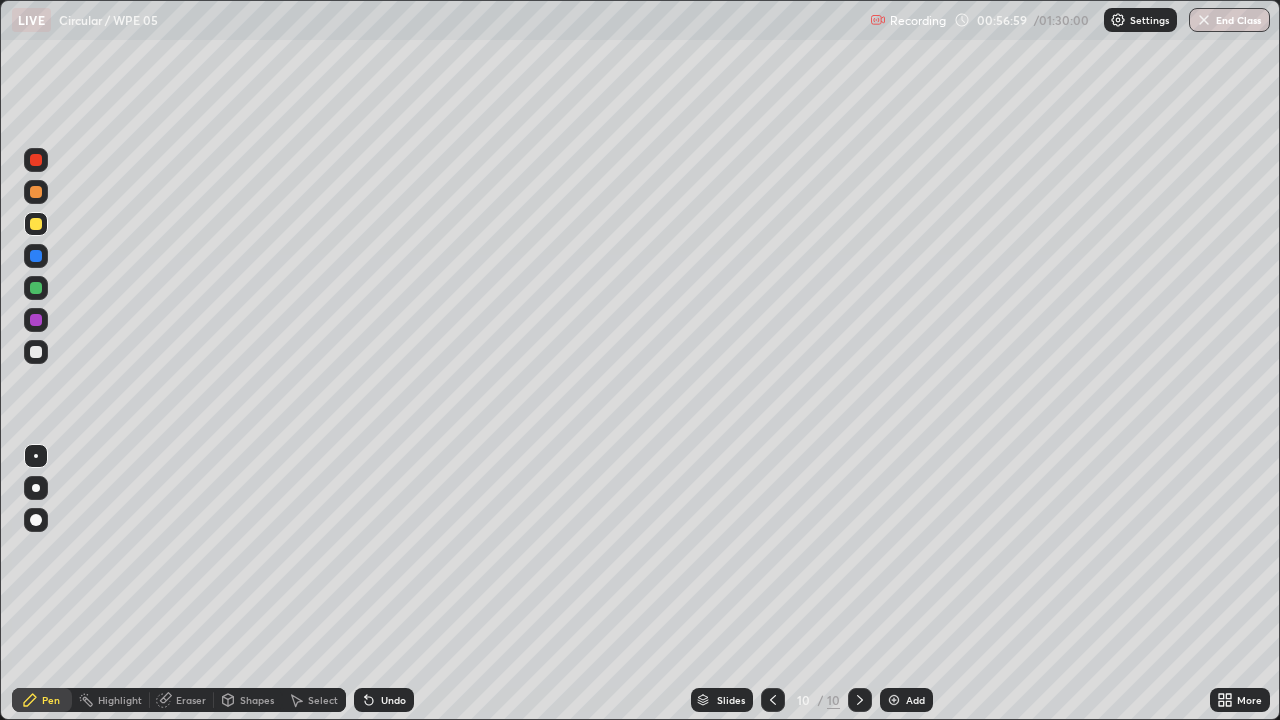 click at bounding box center (36, 224) 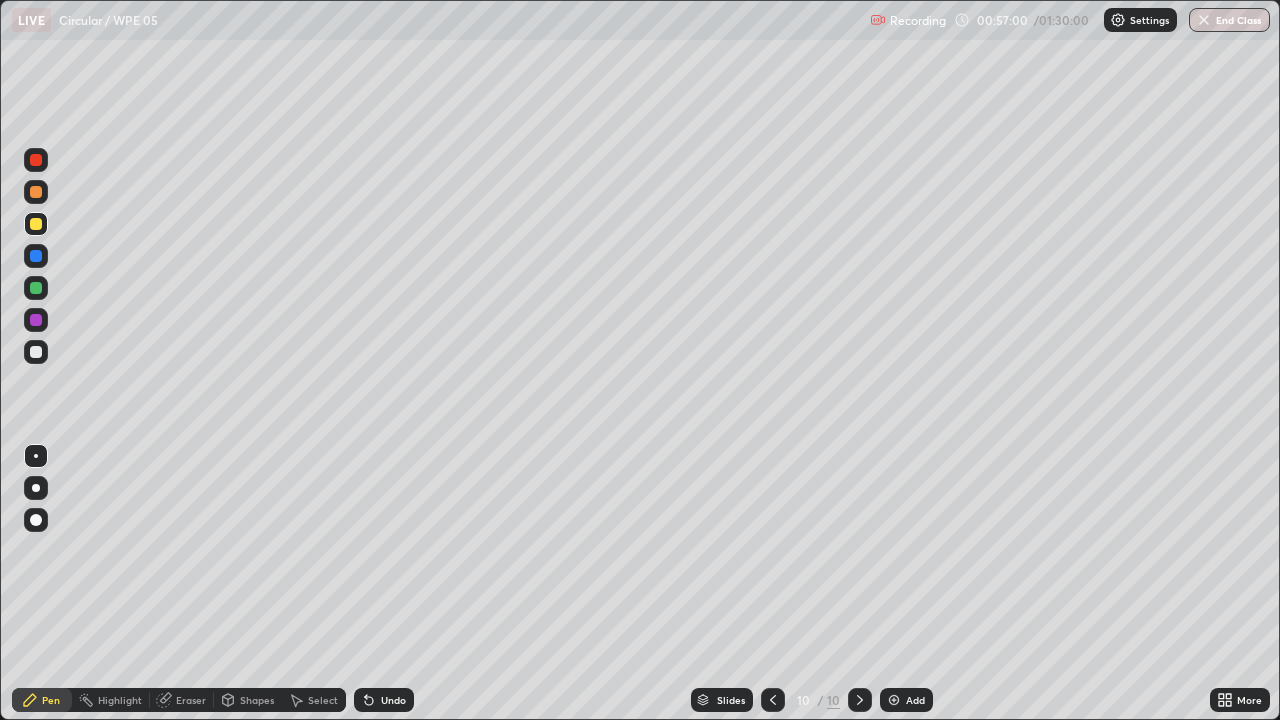 click at bounding box center [36, 256] 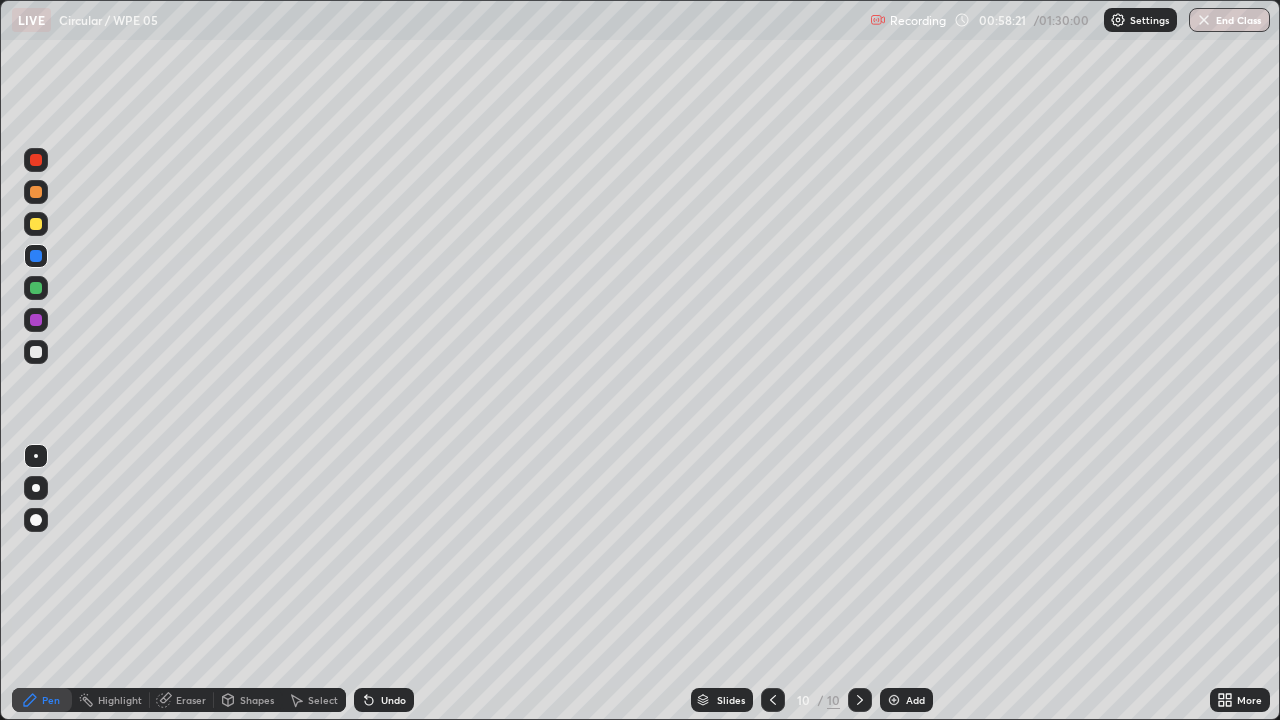 click at bounding box center (36, 352) 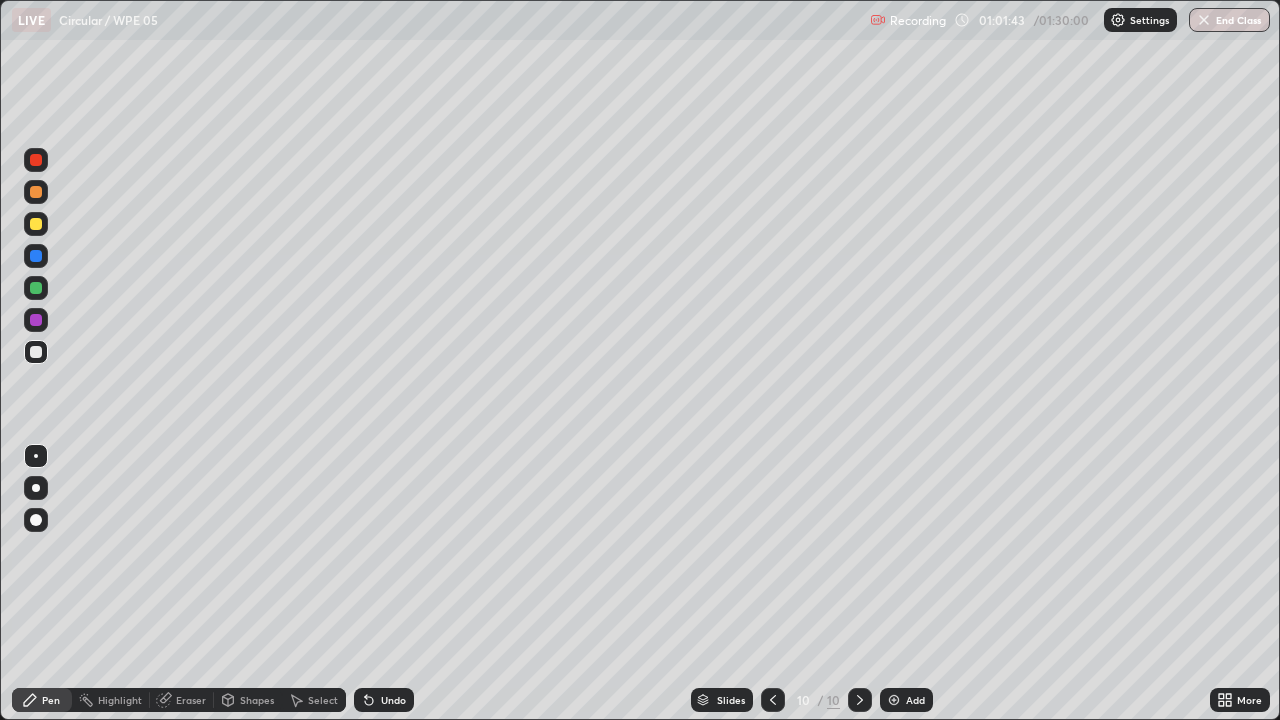 click at bounding box center [894, 700] 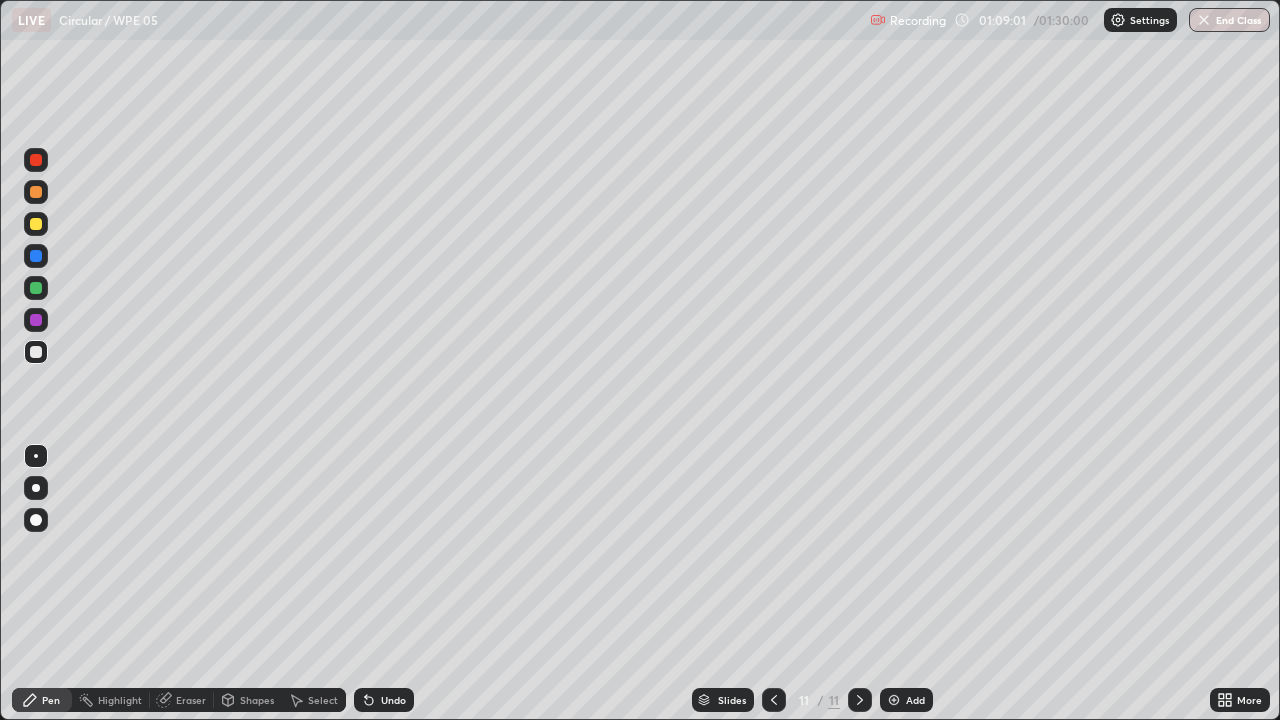 click at bounding box center (894, 700) 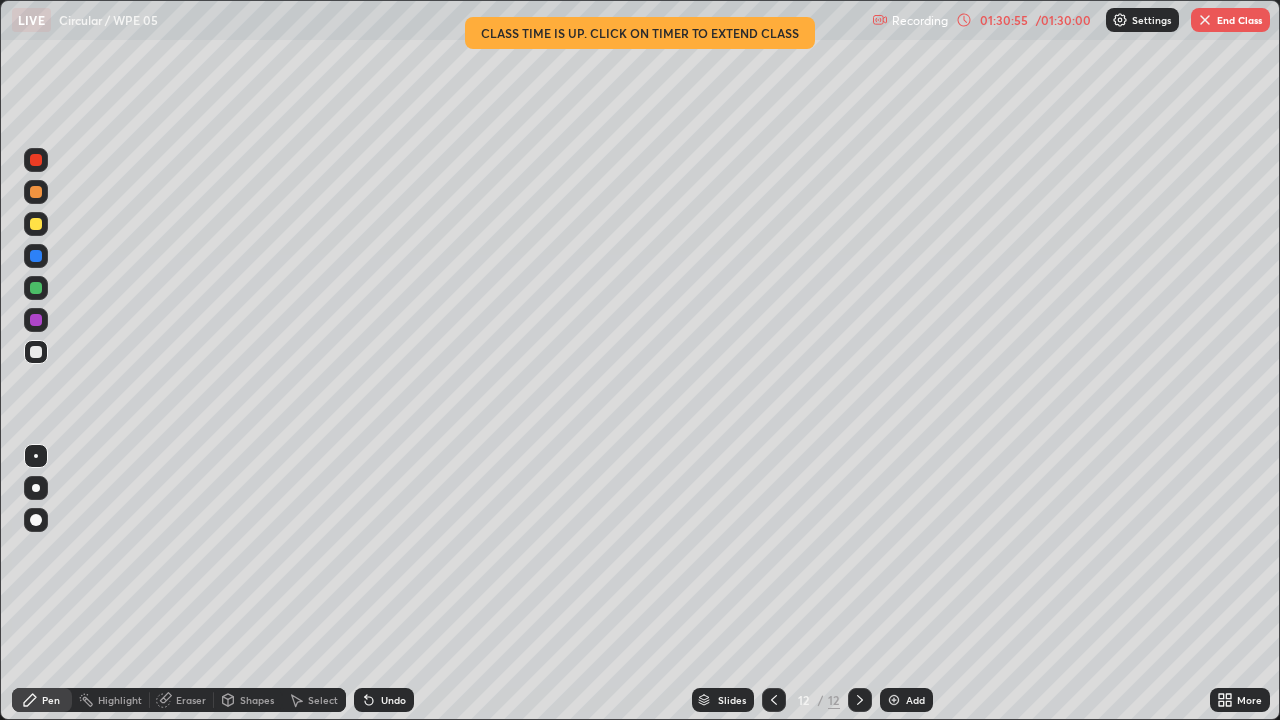 click on "End Class" at bounding box center (1230, 20) 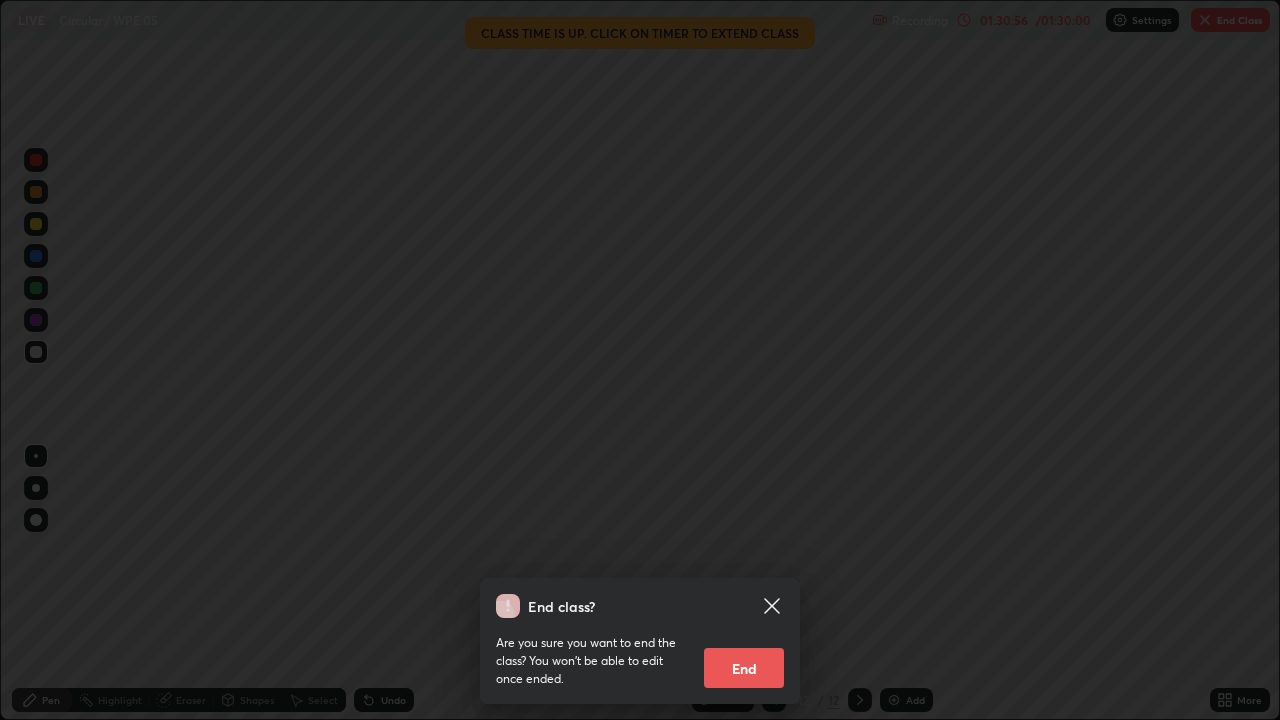 click on "End" at bounding box center (744, 668) 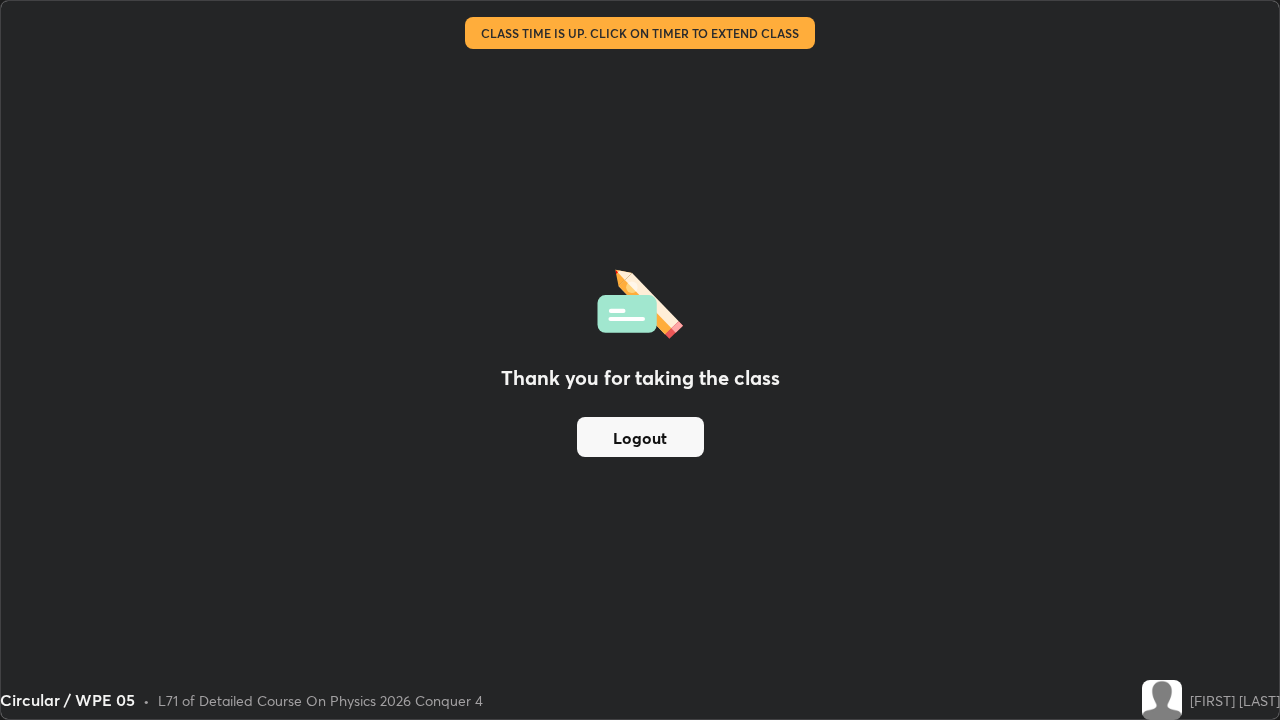 click on "Logout" at bounding box center (640, 437) 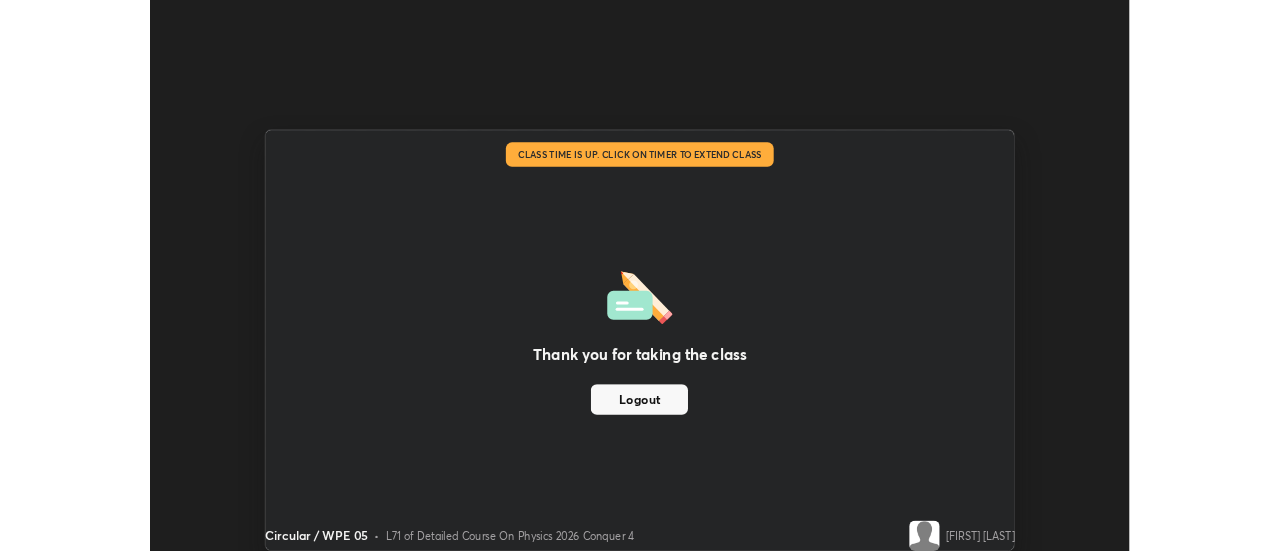 scroll, scrollTop: 551, scrollLeft: 1280, axis: both 